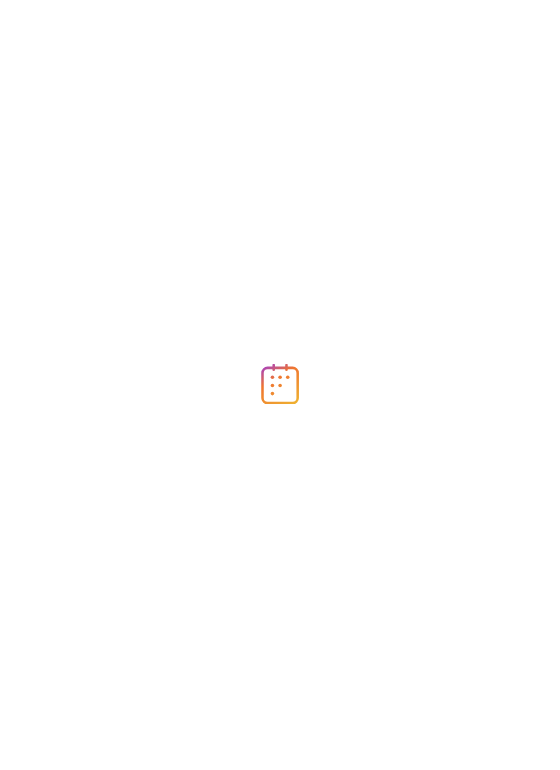 scroll, scrollTop: 0, scrollLeft: 0, axis: both 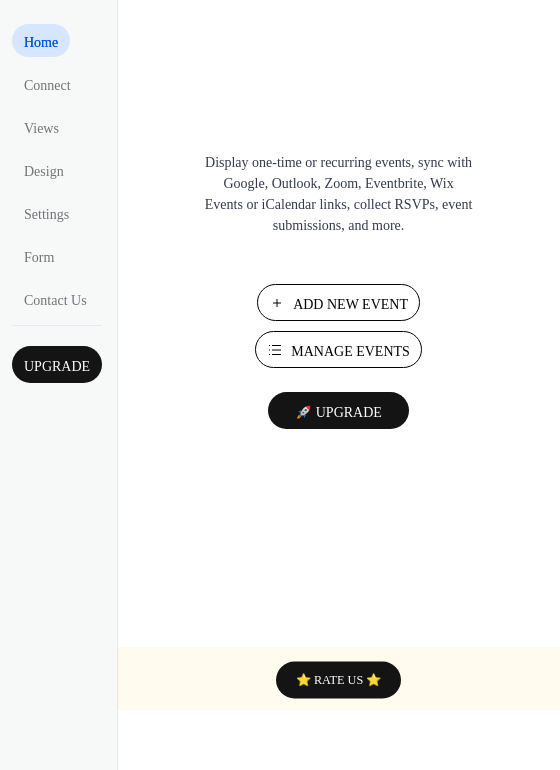 click on "Manage Events" at bounding box center [350, 351] 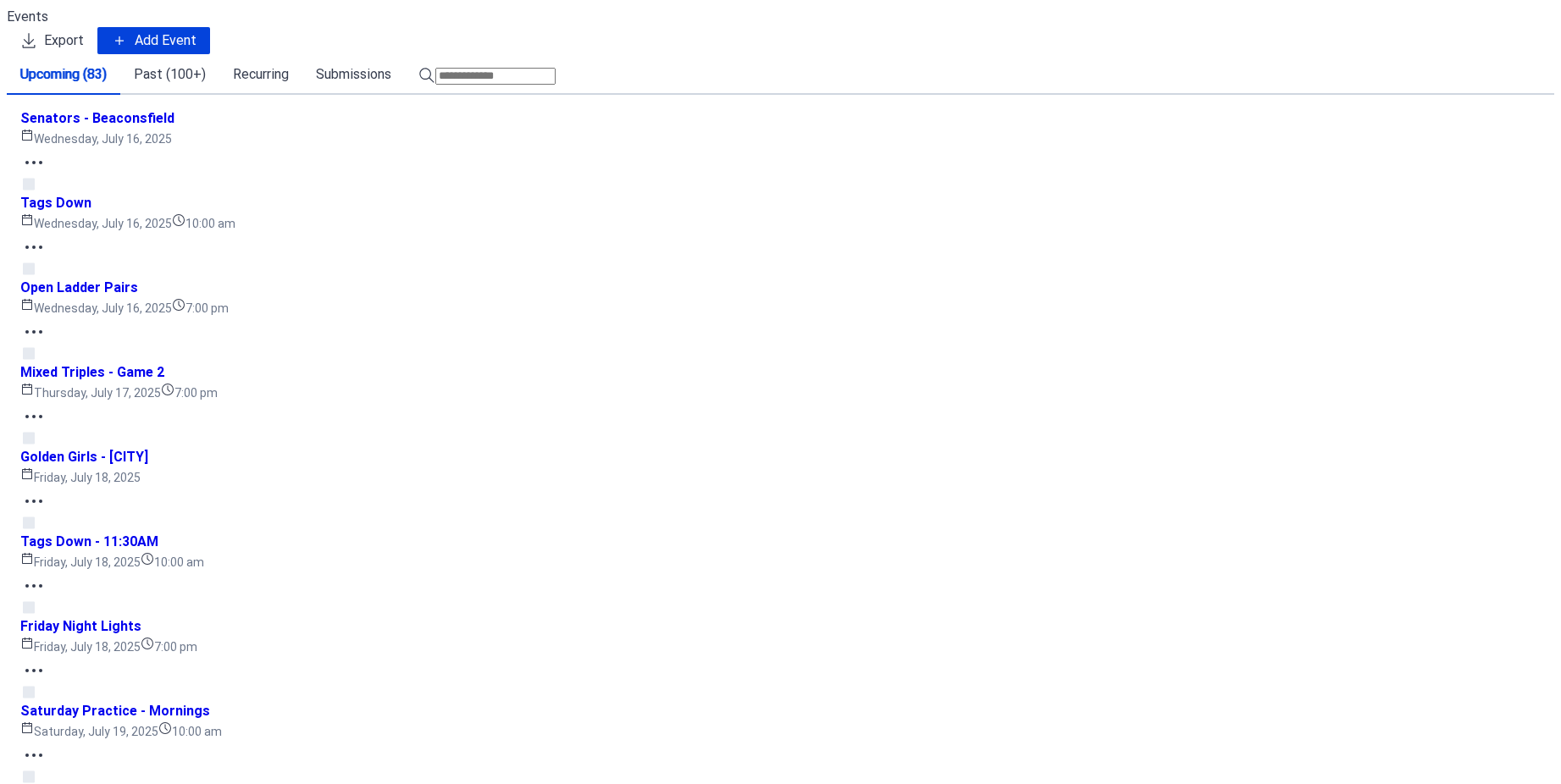 scroll, scrollTop: 0, scrollLeft: 0, axis: both 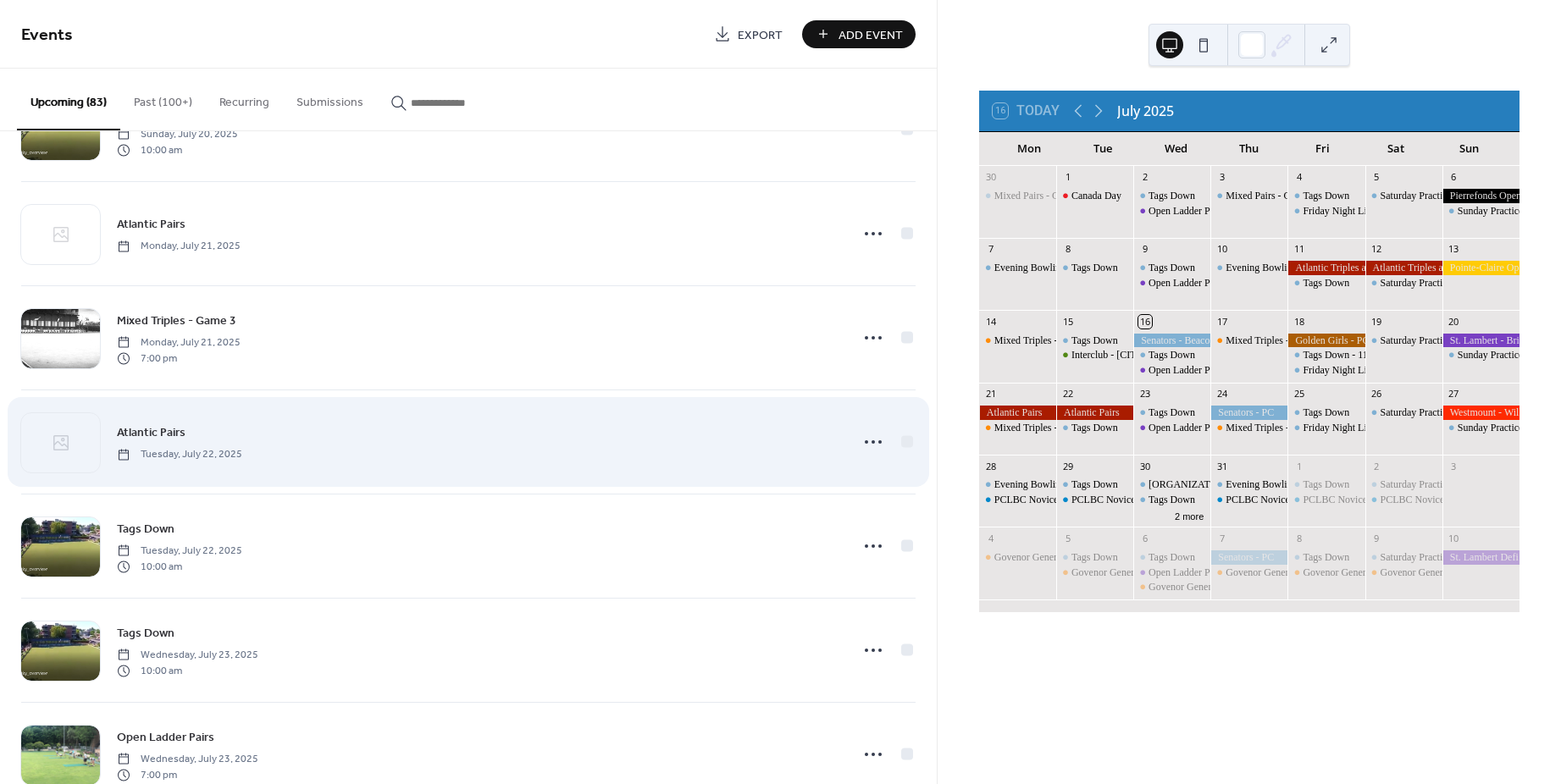 click on "Atlantic Pairs" at bounding box center [151, 433] 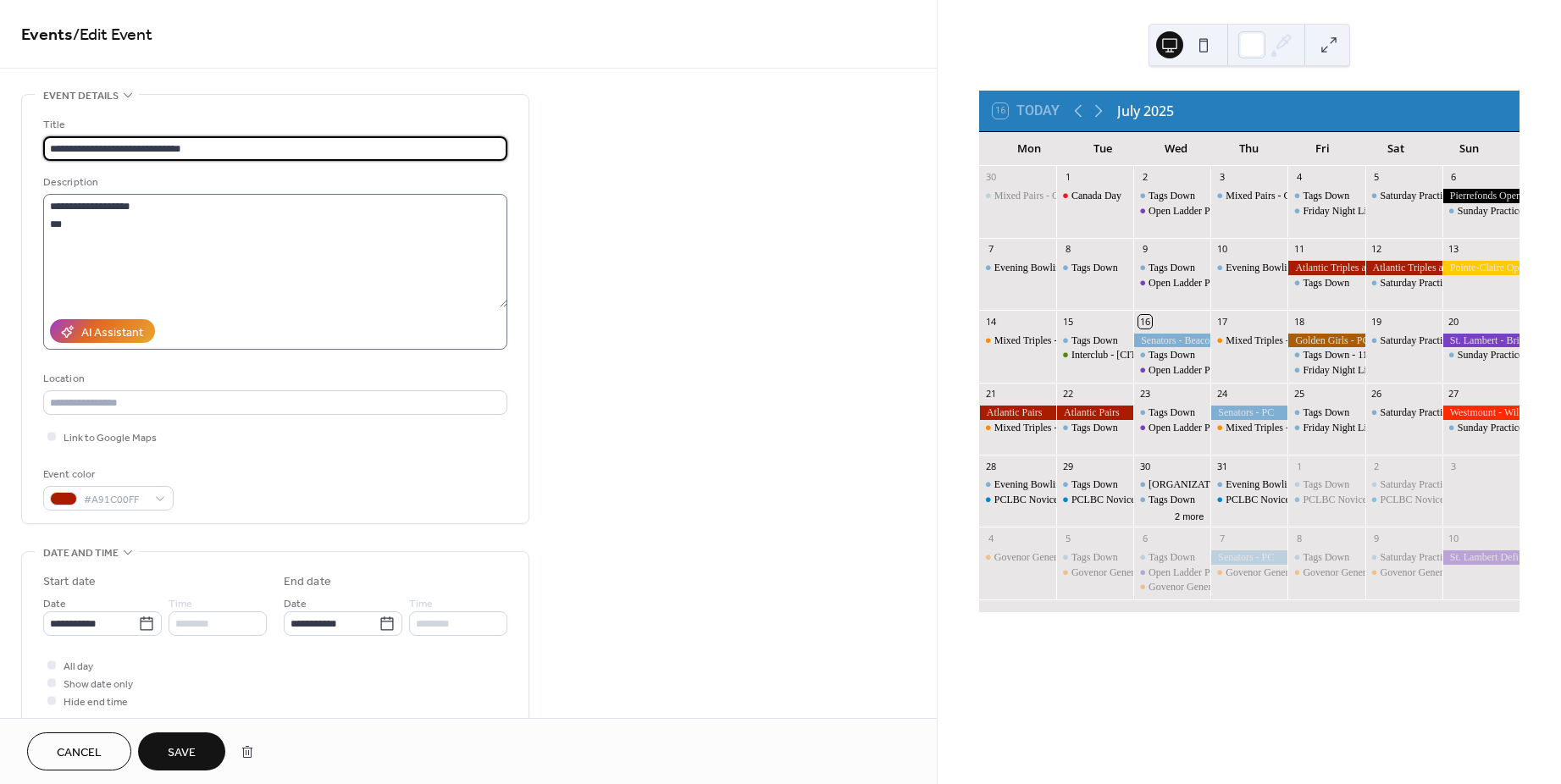 type on "**********" 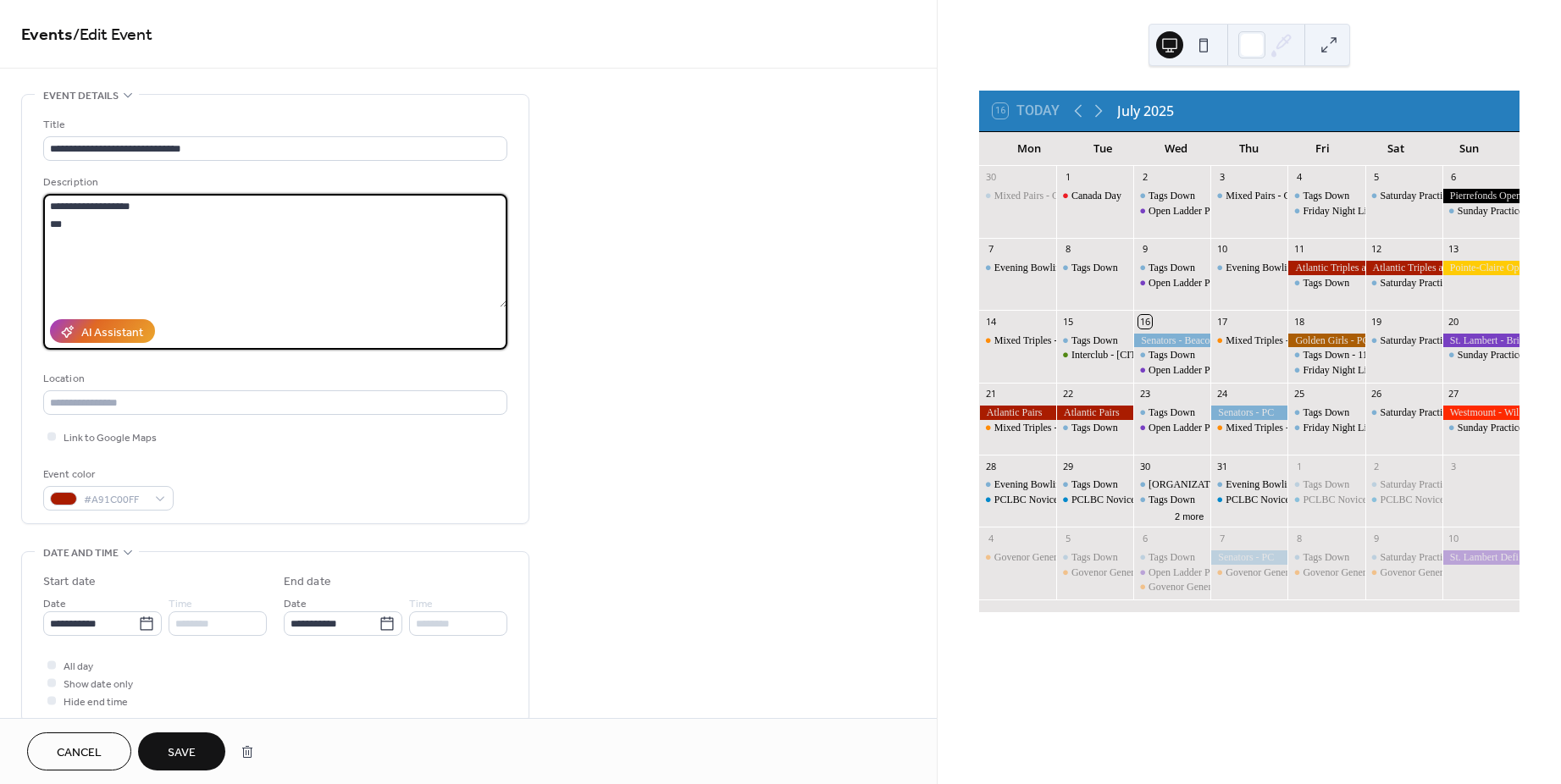 drag, startPoint x: 72, startPoint y: 224, endPoint x: 19, endPoint y: 228, distance: 53.1507 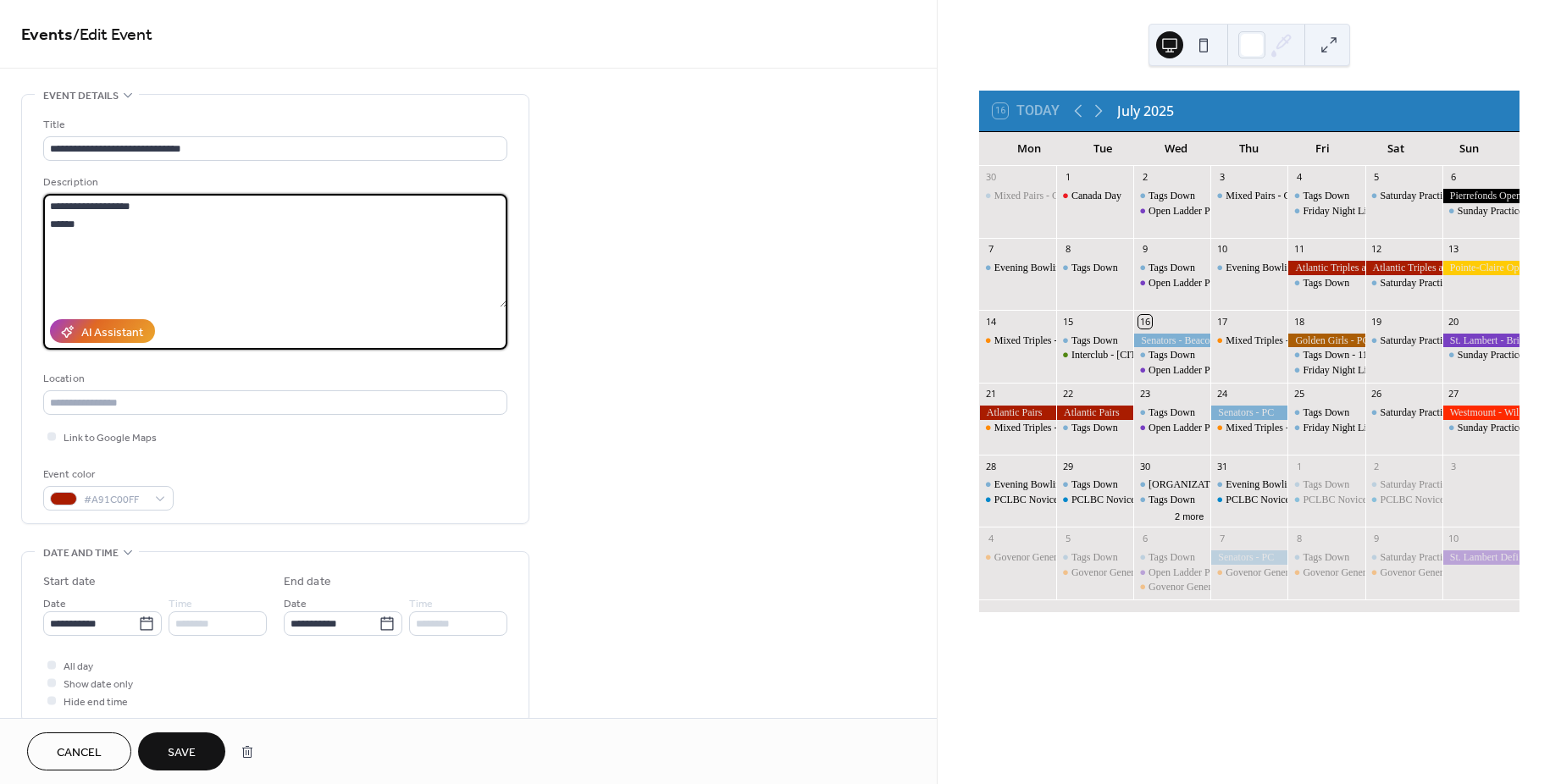type on "**********" 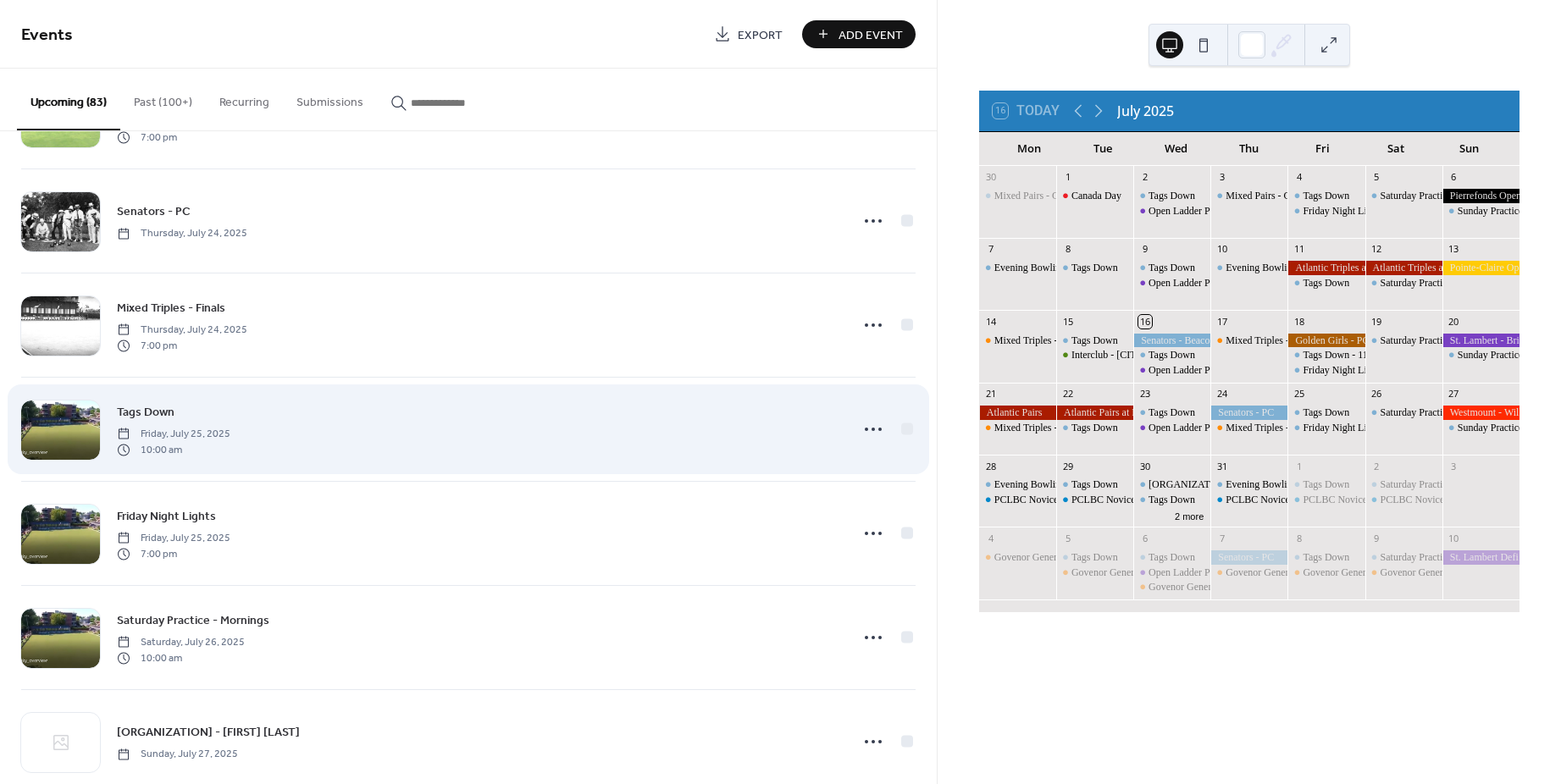 scroll, scrollTop: 1693, scrollLeft: 0, axis: vertical 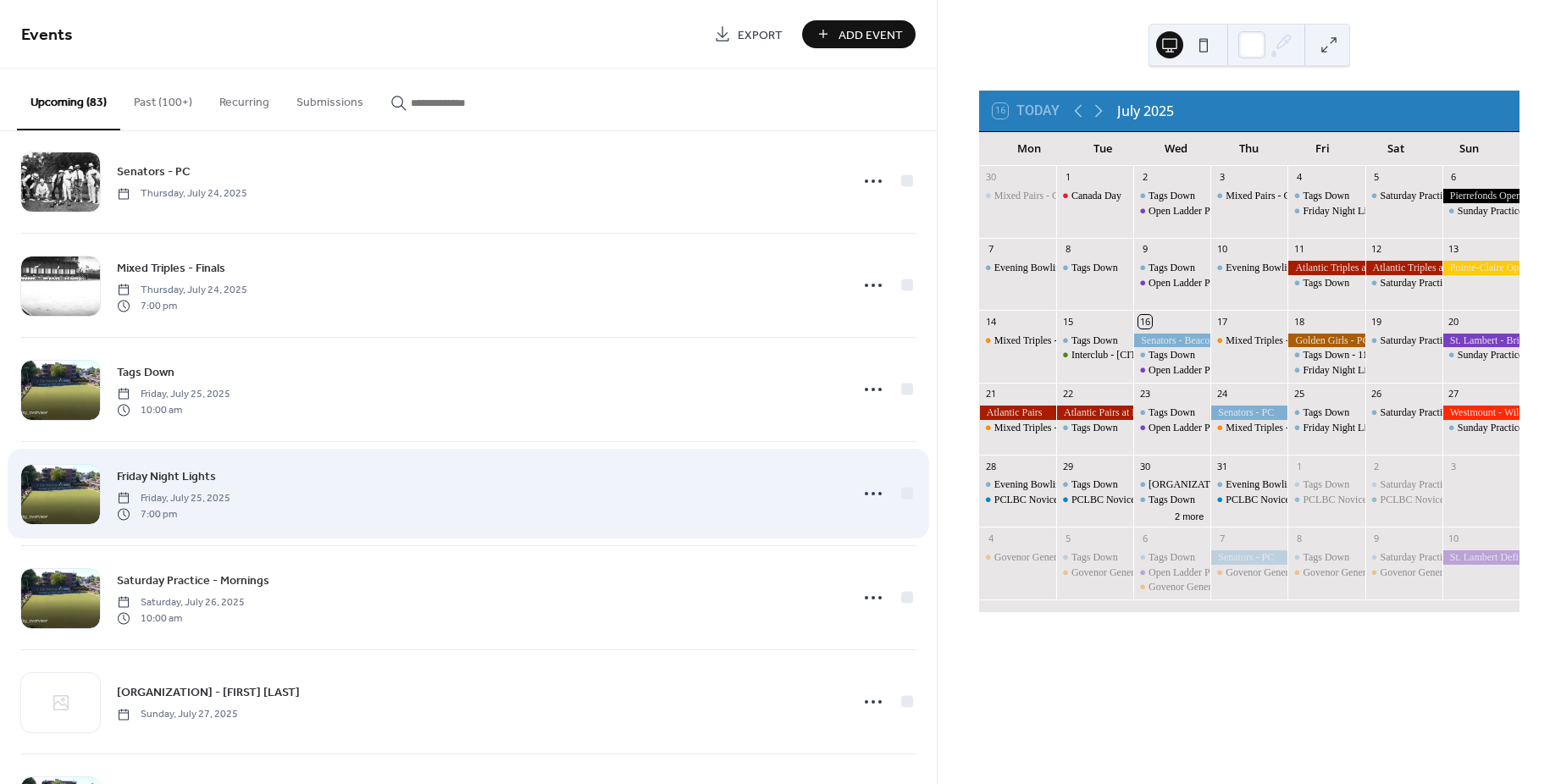 click on "Friday Night Lights" at bounding box center (166, 477) 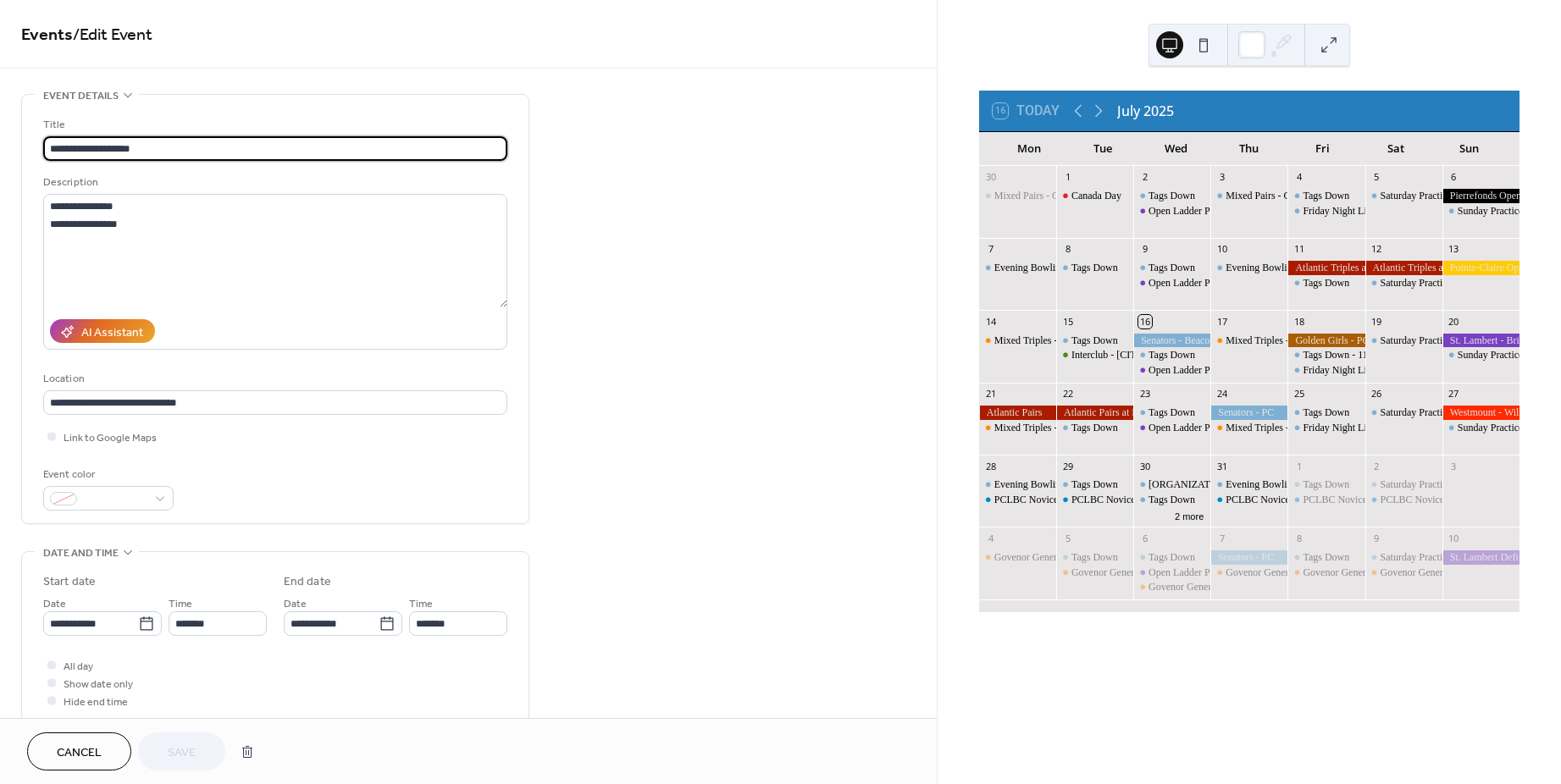 drag, startPoint x: 147, startPoint y: 141, endPoint x: -58, endPoint y: 133, distance: 205.156 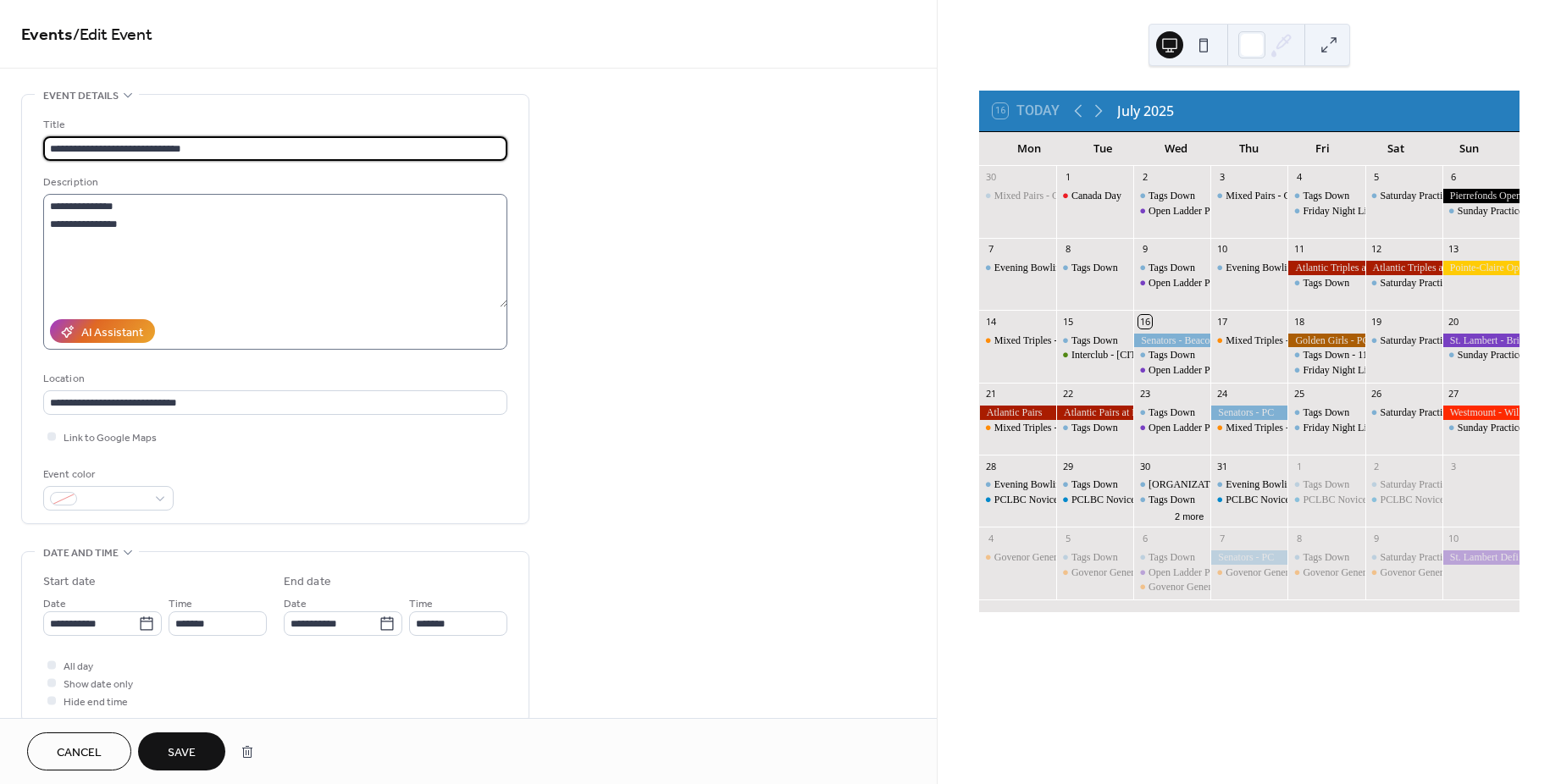 type on "**********" 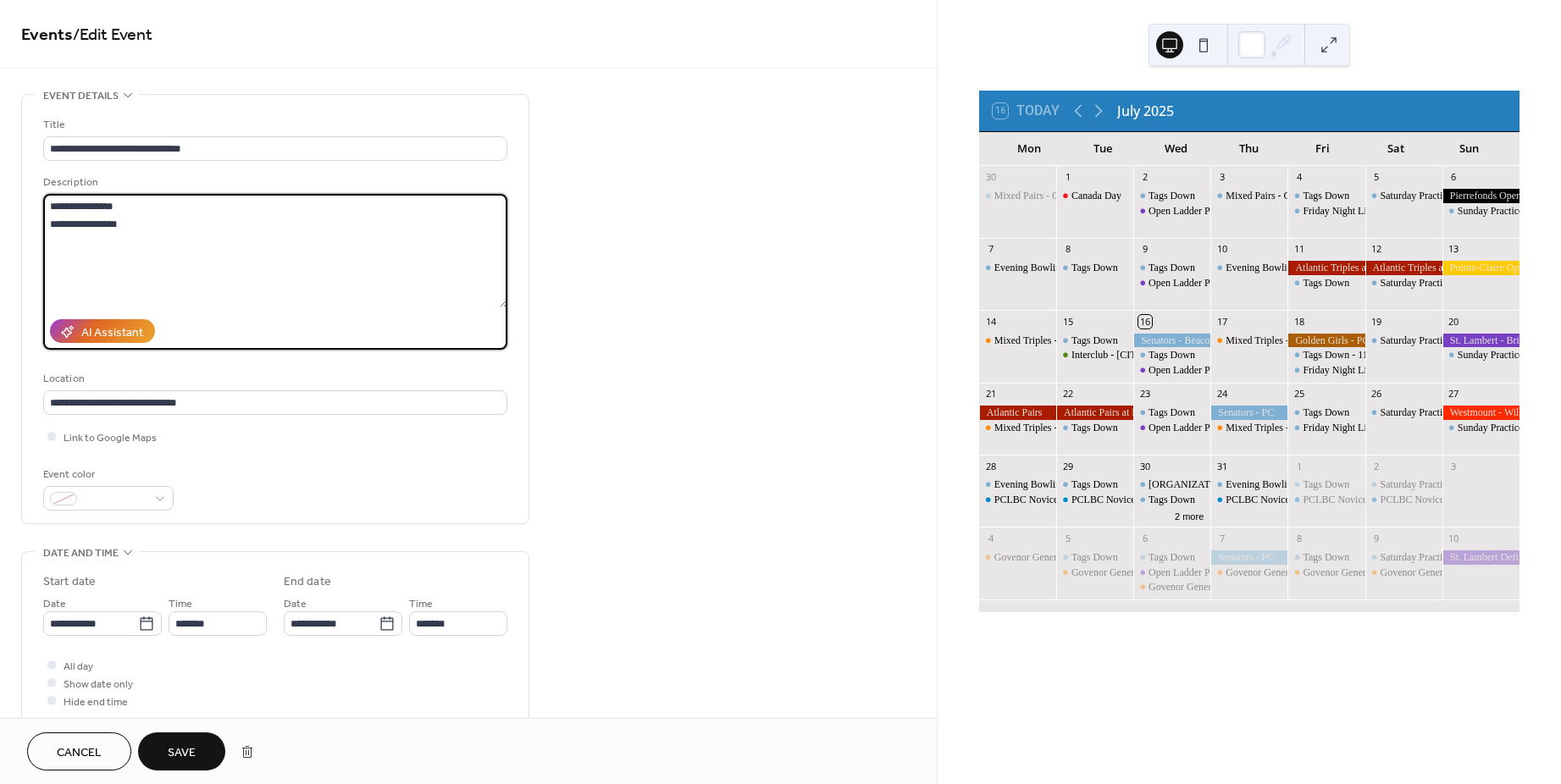 drag, startPoint x: 127, startPoint y: 202, endPoint x: -17, endPoint y: 202, distance: 144 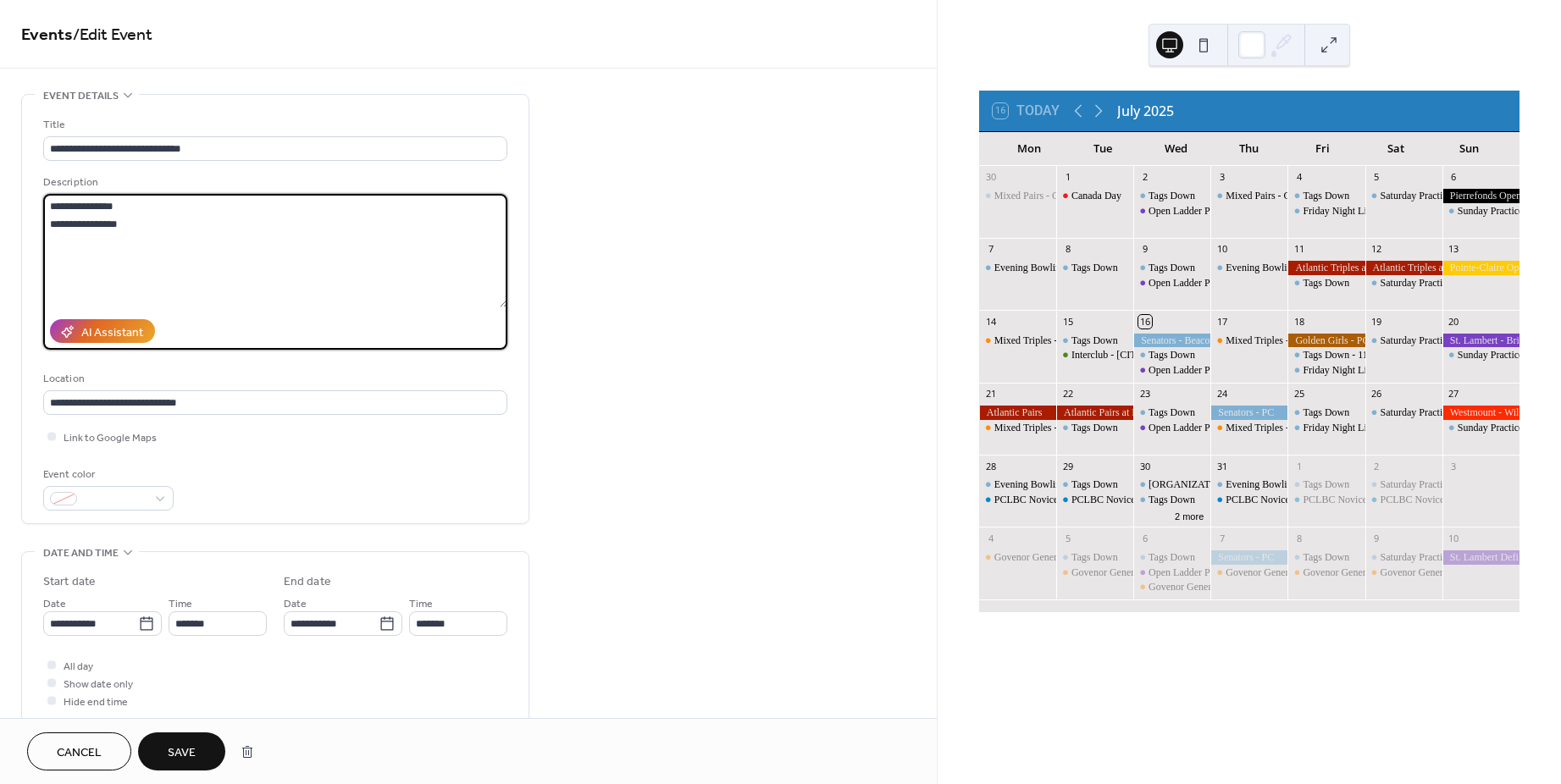 click on "**********" at bounding box center (780, 392) 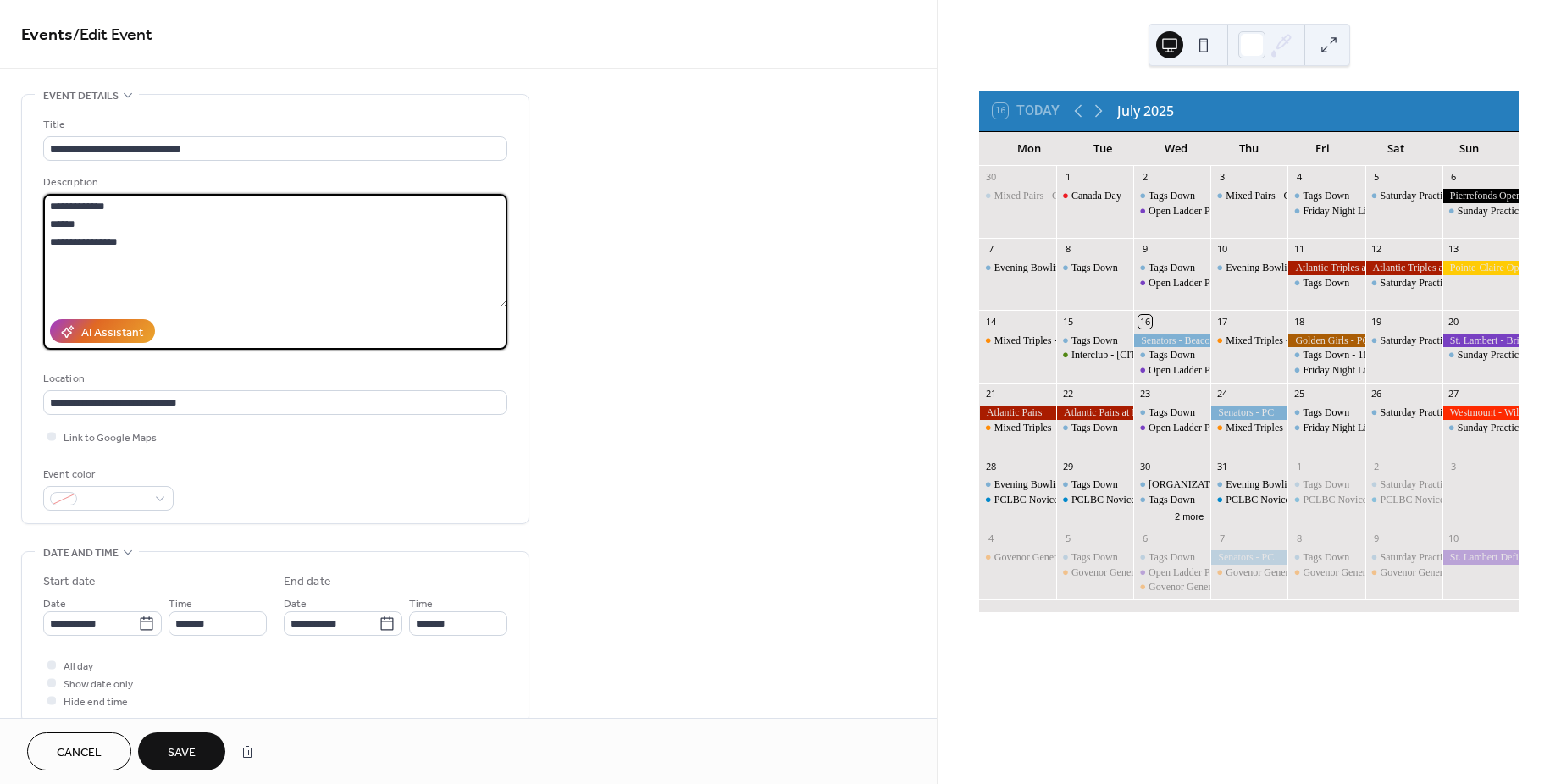 drag, startPoint x: 151, startPoint y: 241, endPoint x: 7, endPoint y: 232, distance: 144.28098 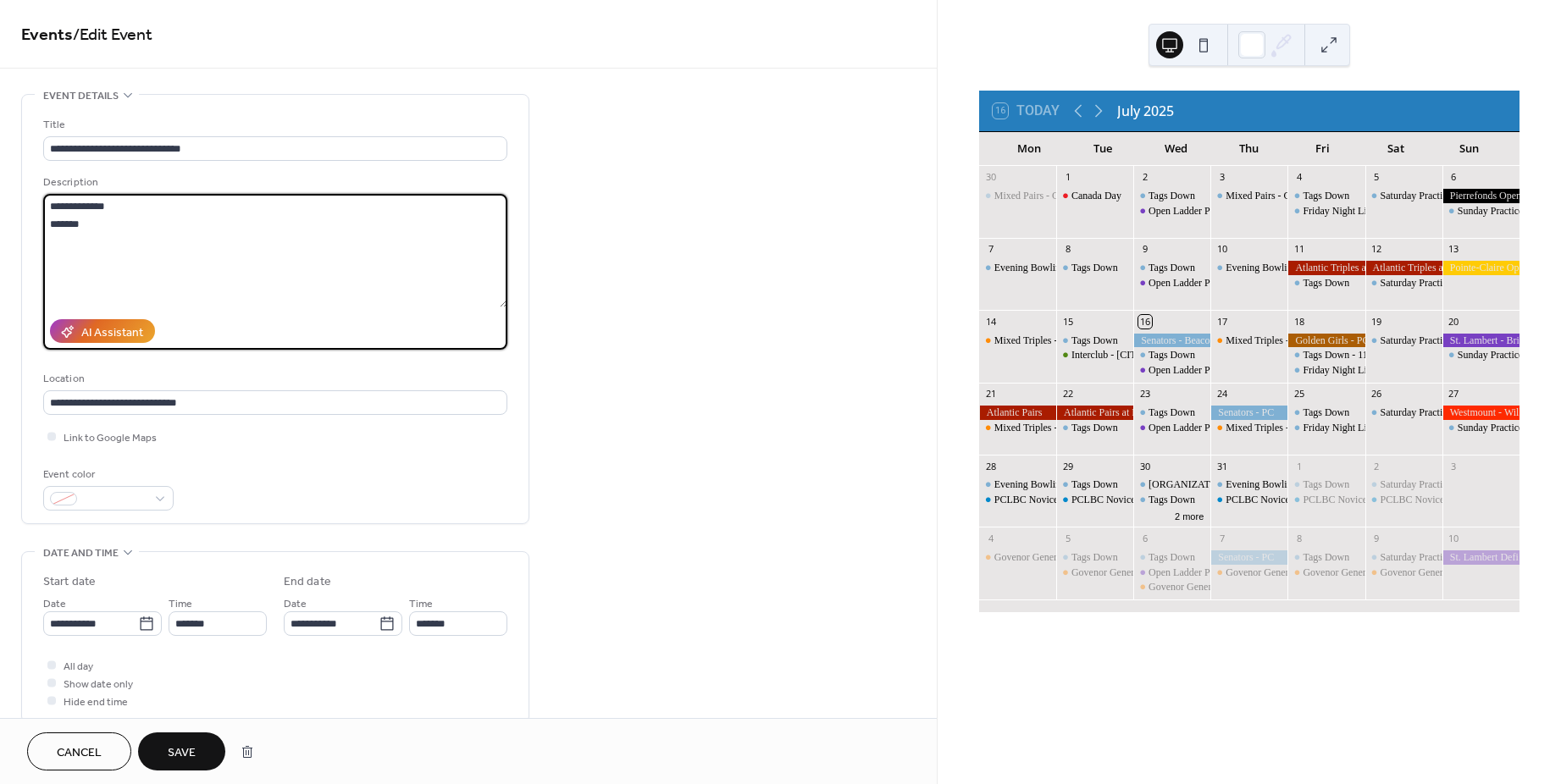 click on "**********" at bounding box center [275, 251] 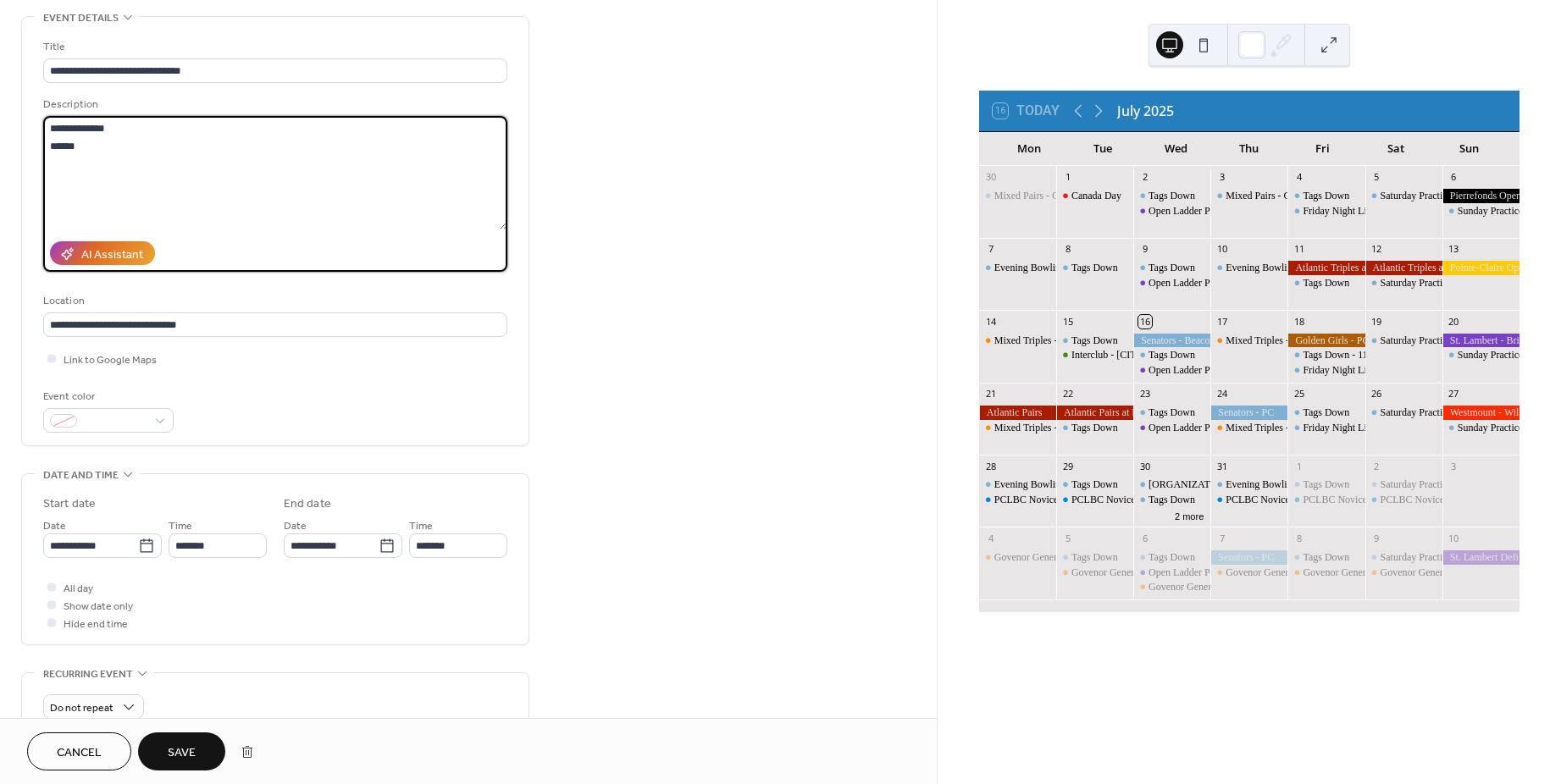 scroll, scrollTop: 169, scrollLeft: 0, axis: vertical 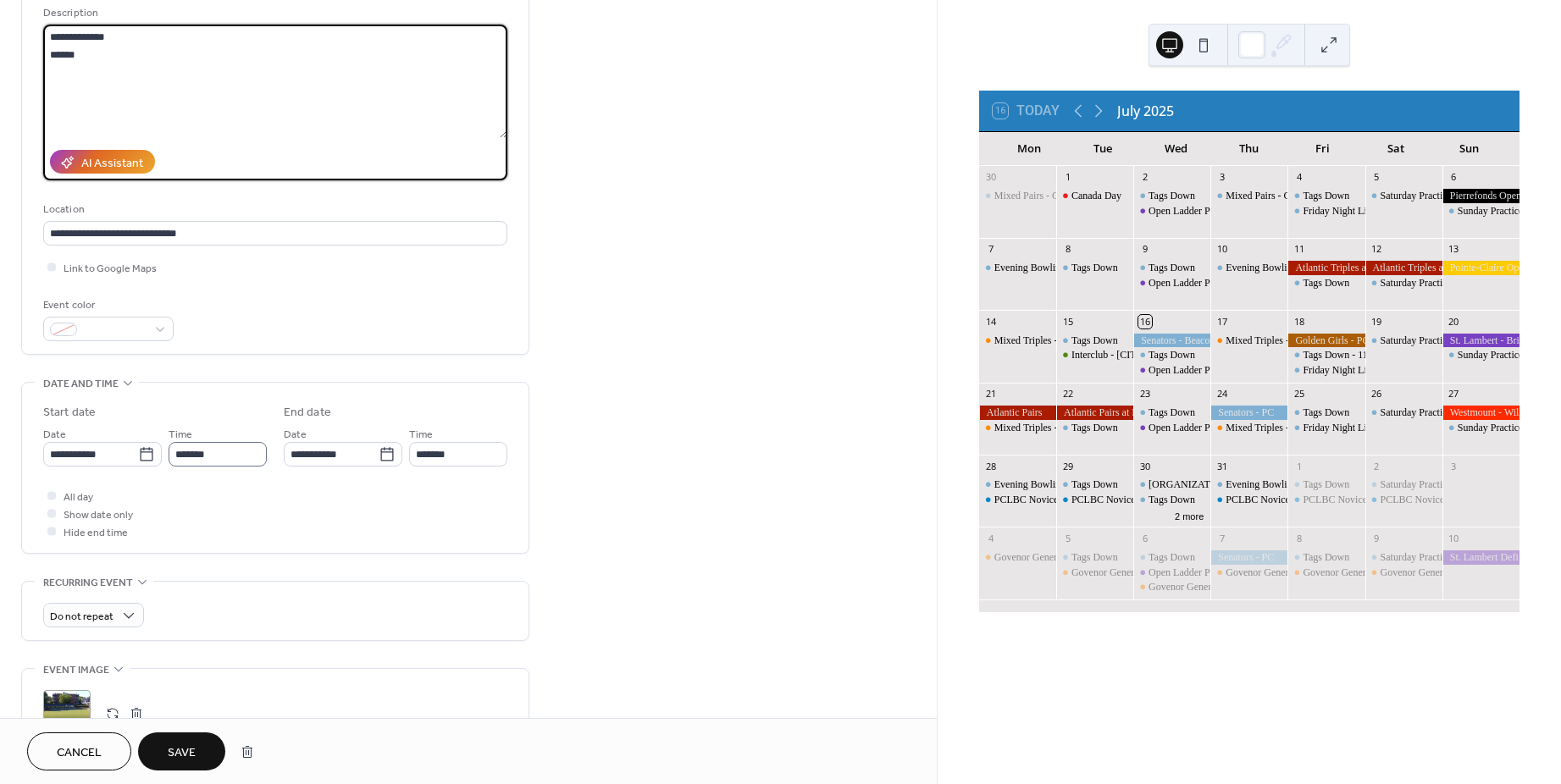 type on "**********" 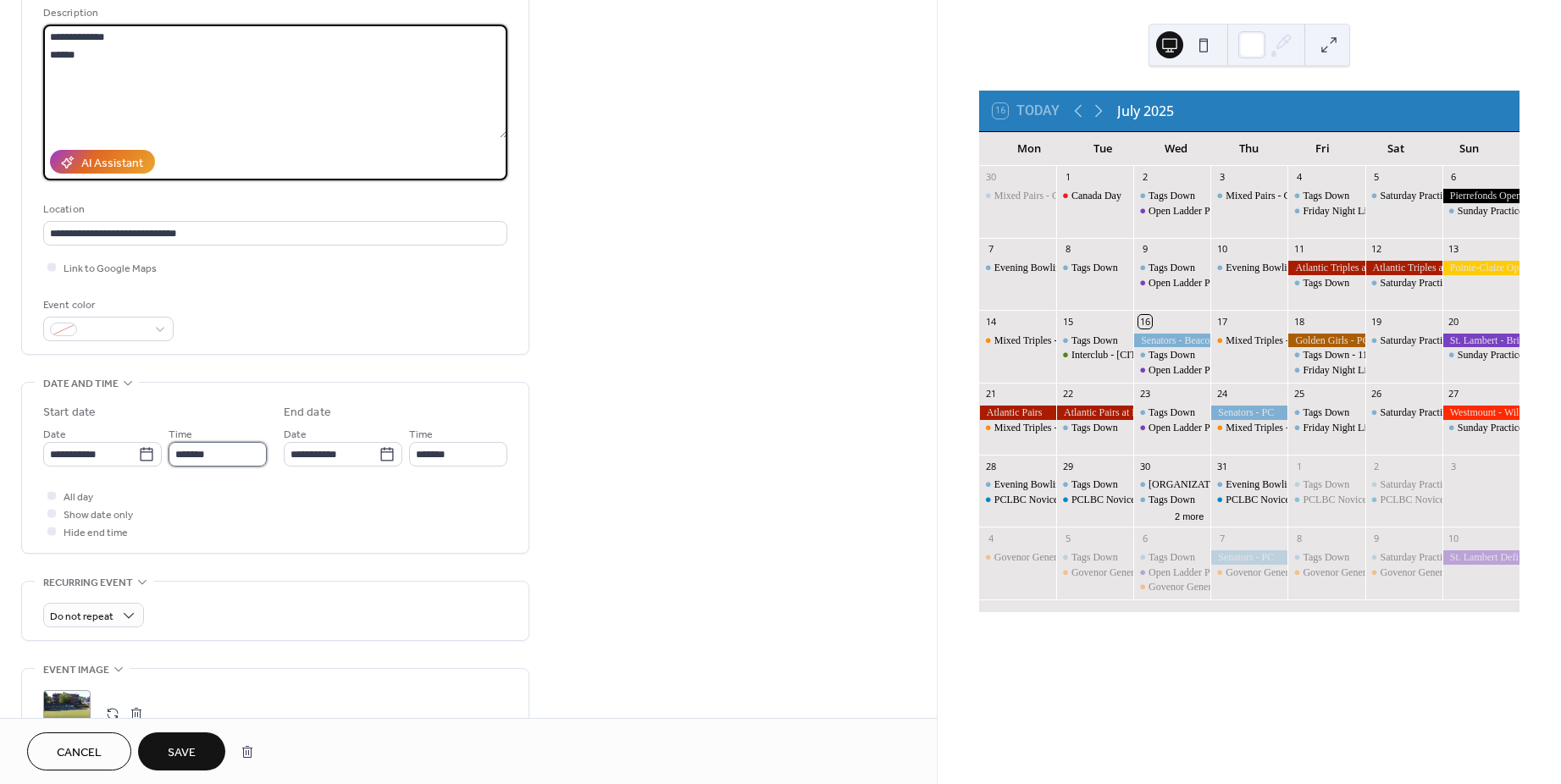 click on "*******" at bounding box center [218, 454] 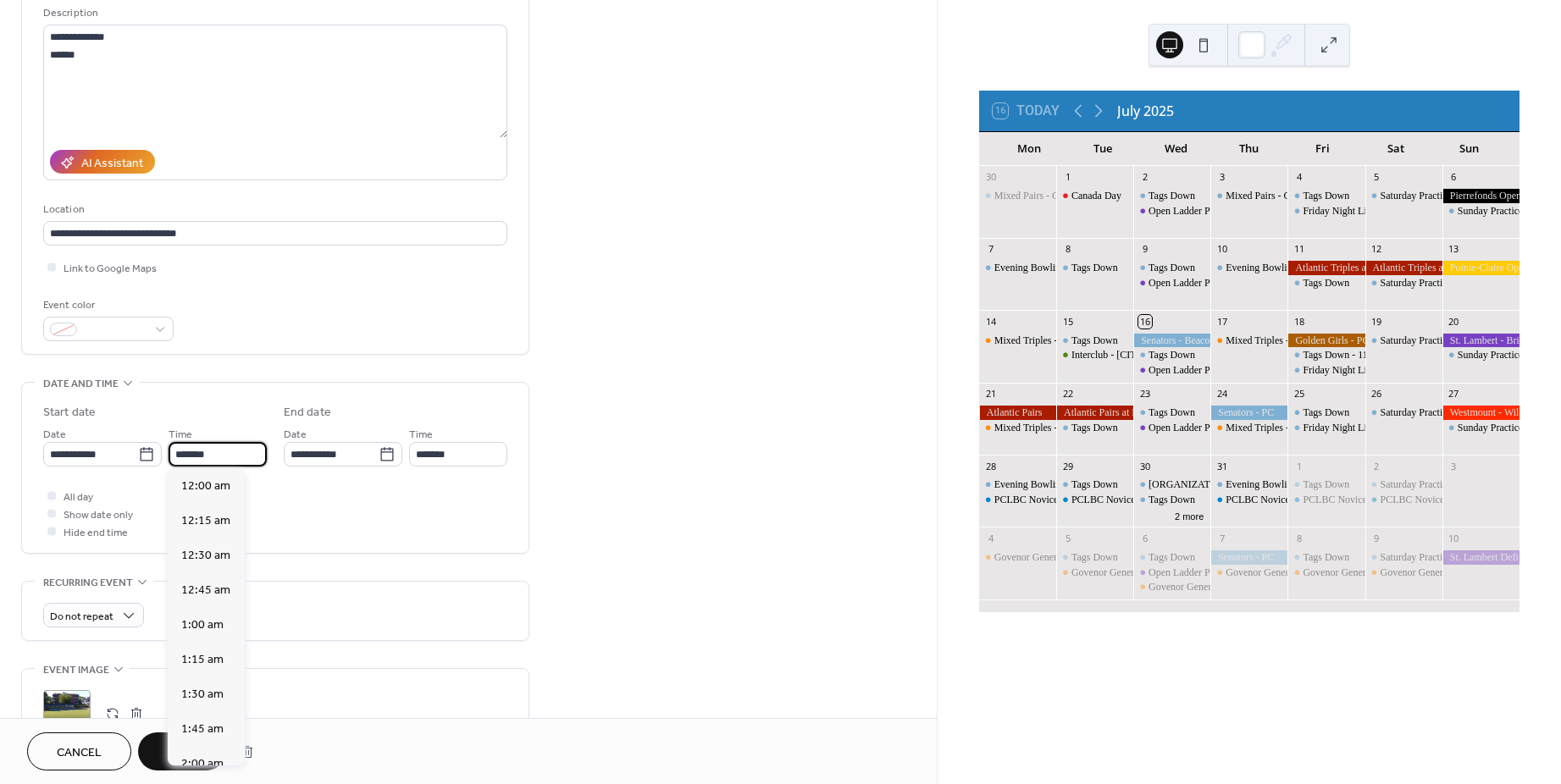 scroll, scrollTop: 2638, scrollLeft: 0, axis: vertical 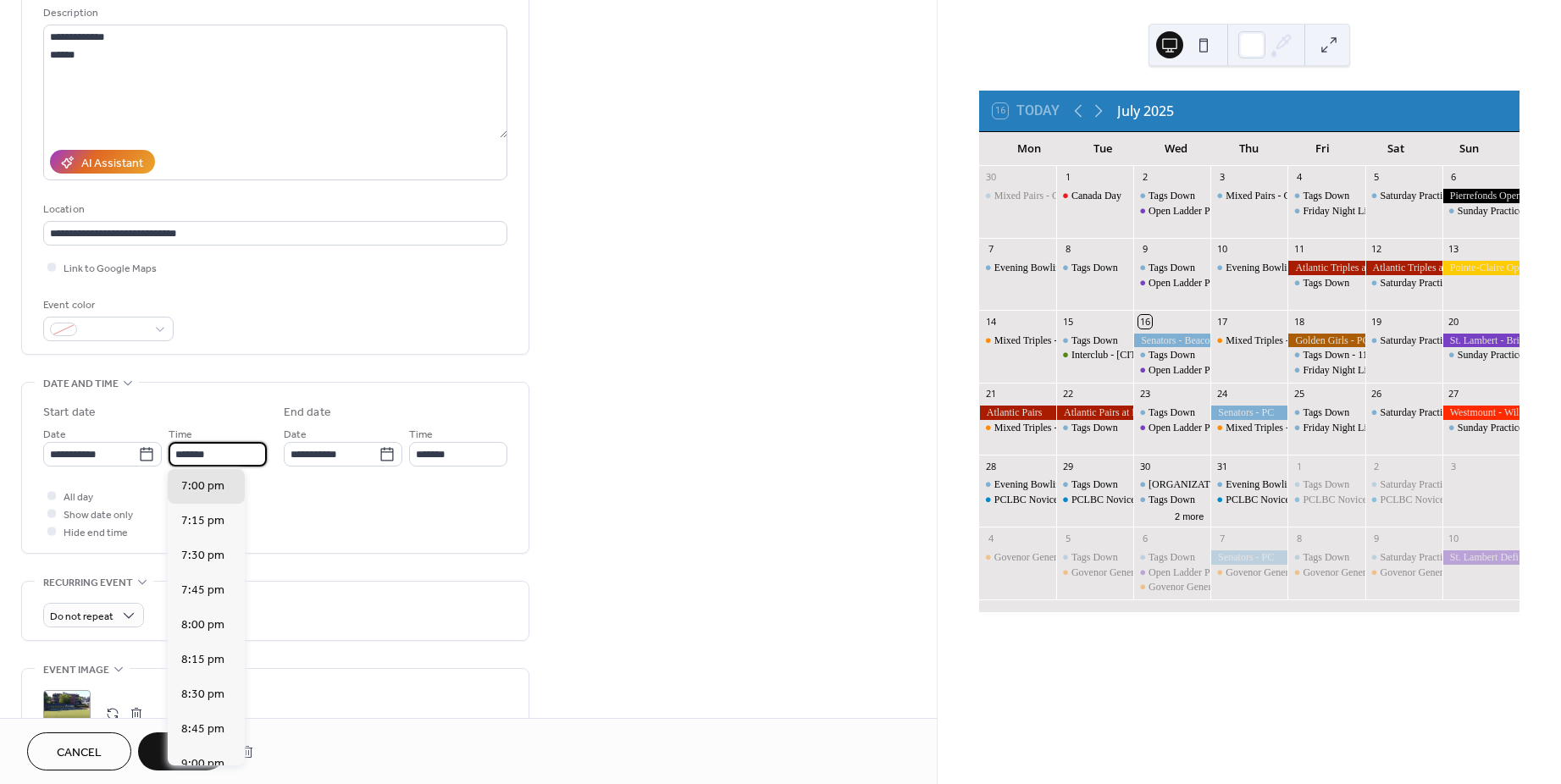 click on "**********" at bounding box center [275, 467] 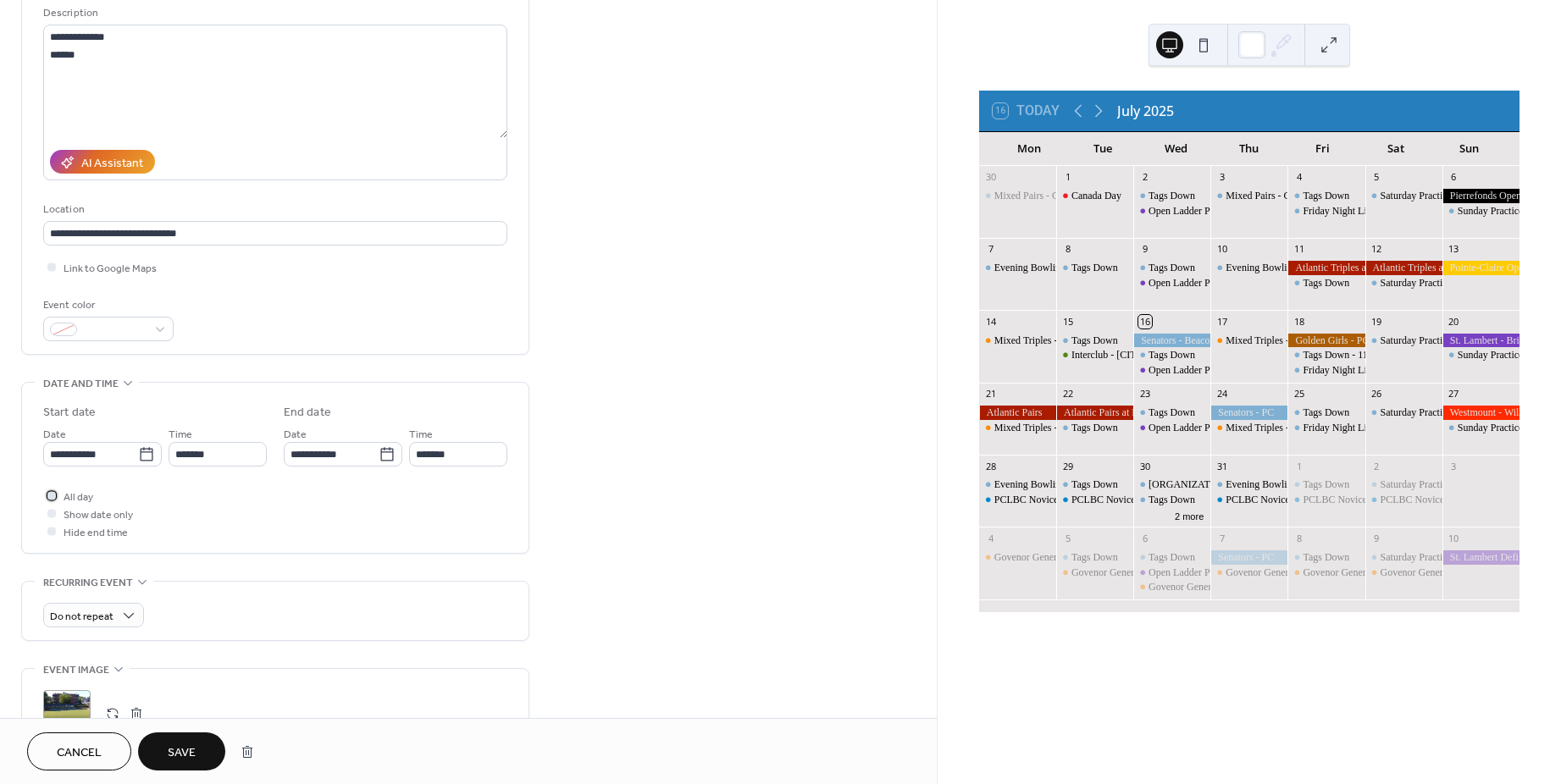 click at bounding box center (52, 495) 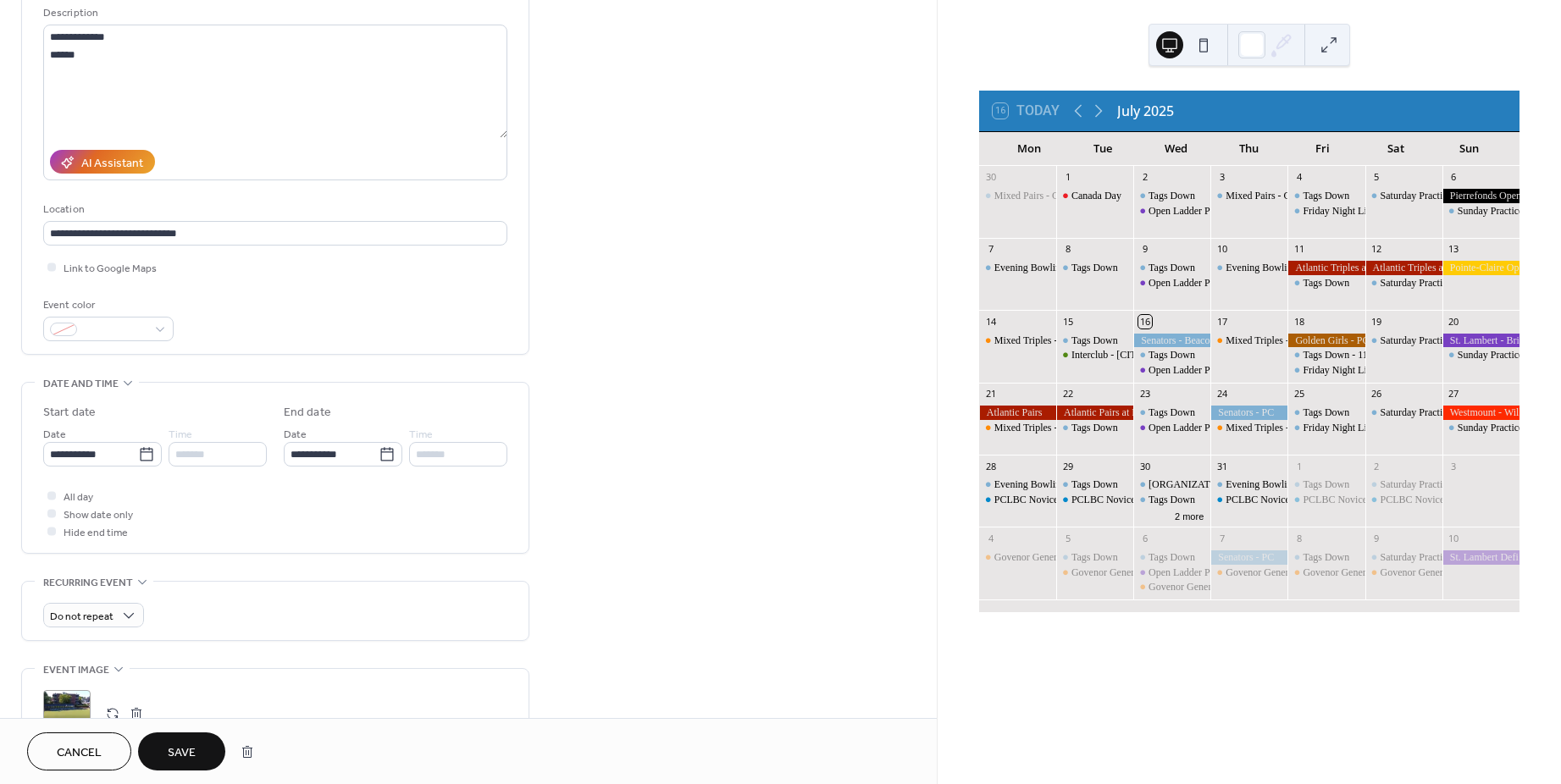 click on "Save" at bounding box center [181, 753] 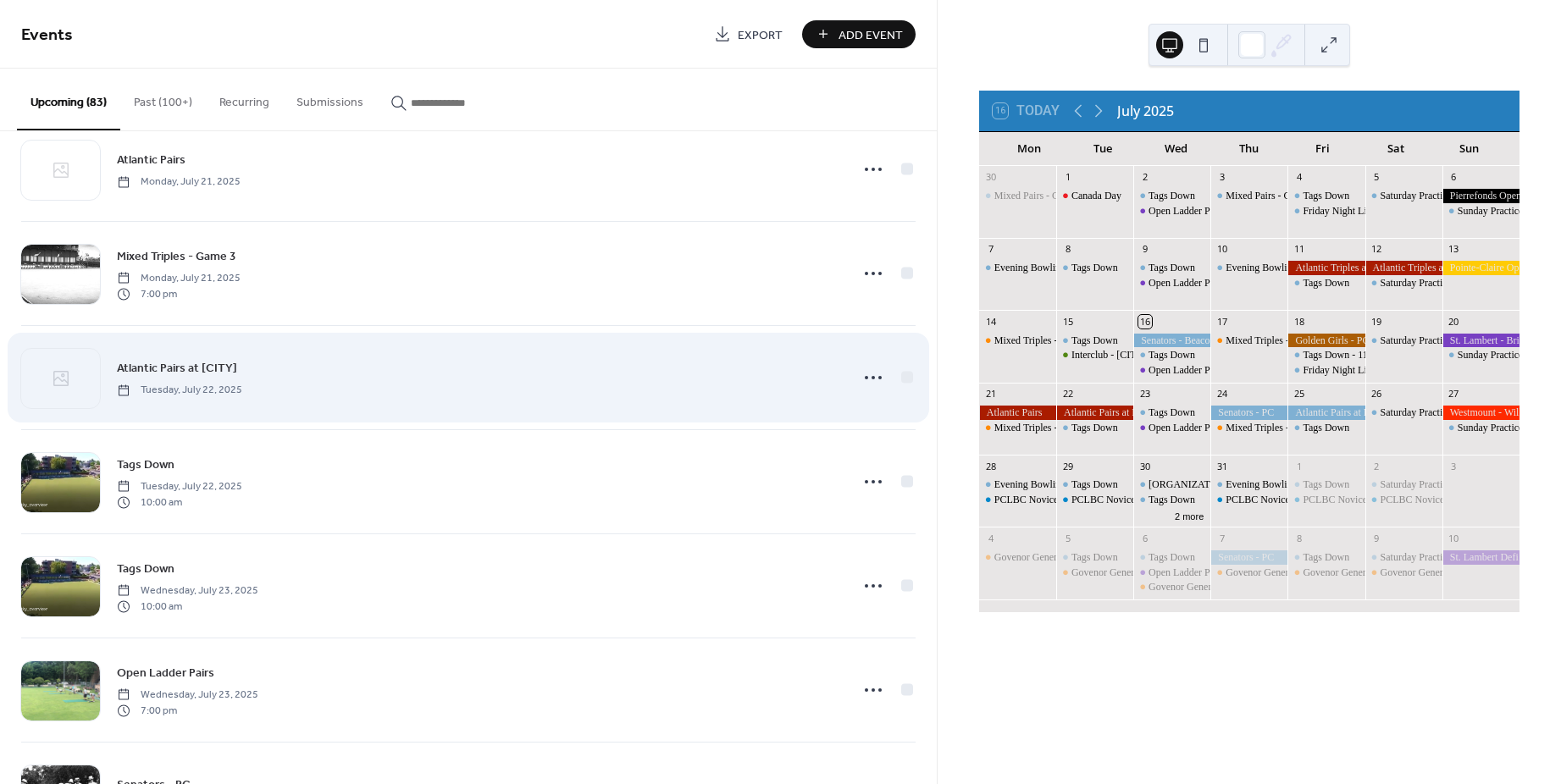 scroll, scrollTop: 1101, scrollLeft: 0, axis: vertical 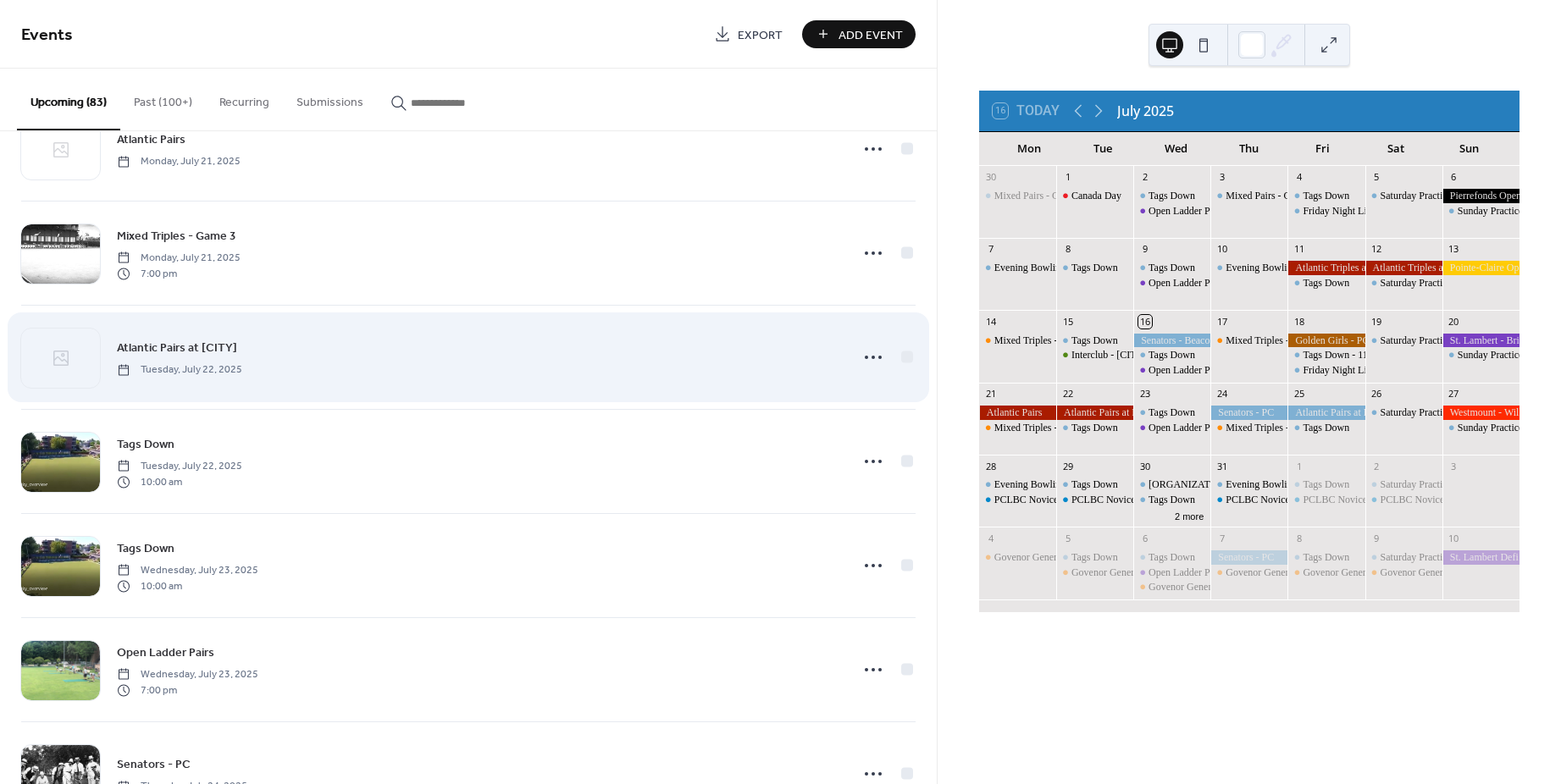 click on "Atlantic Pairs at [CITY]" at bounding box center (177, 347) 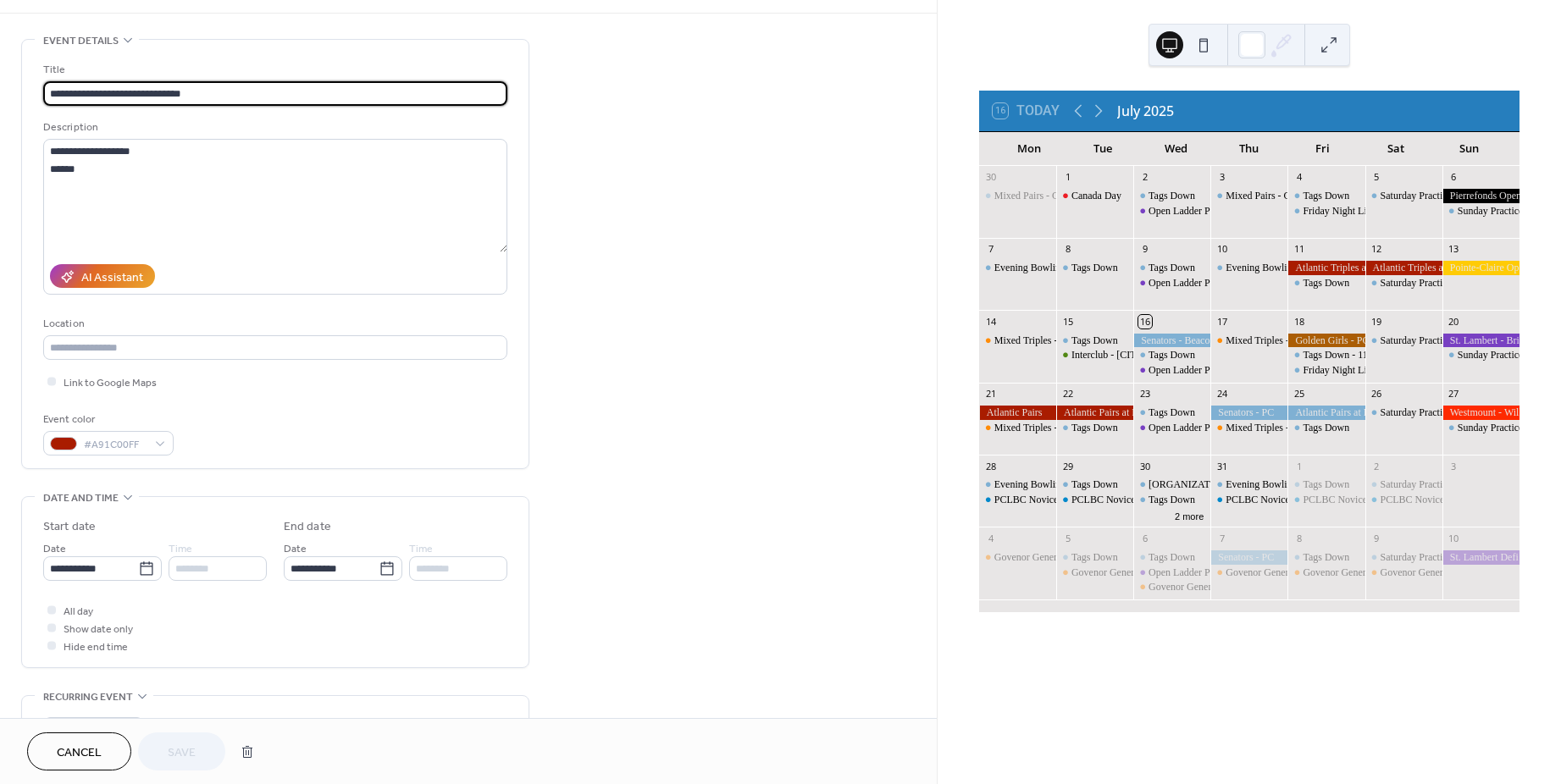 scroll, scrollTop: 85, scrollLeft: 0, axis: vertical 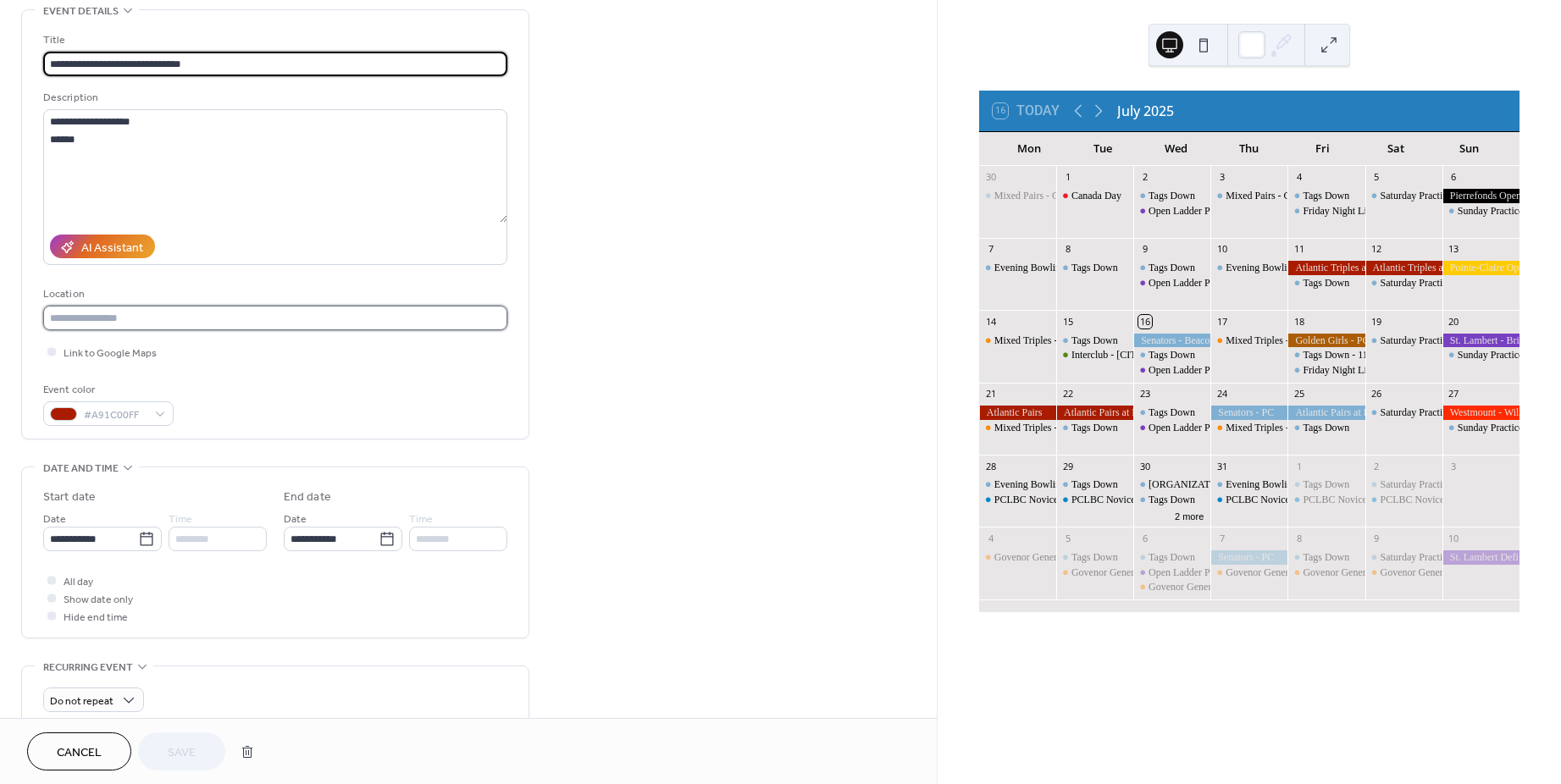 click at bounding box center (275, 317) 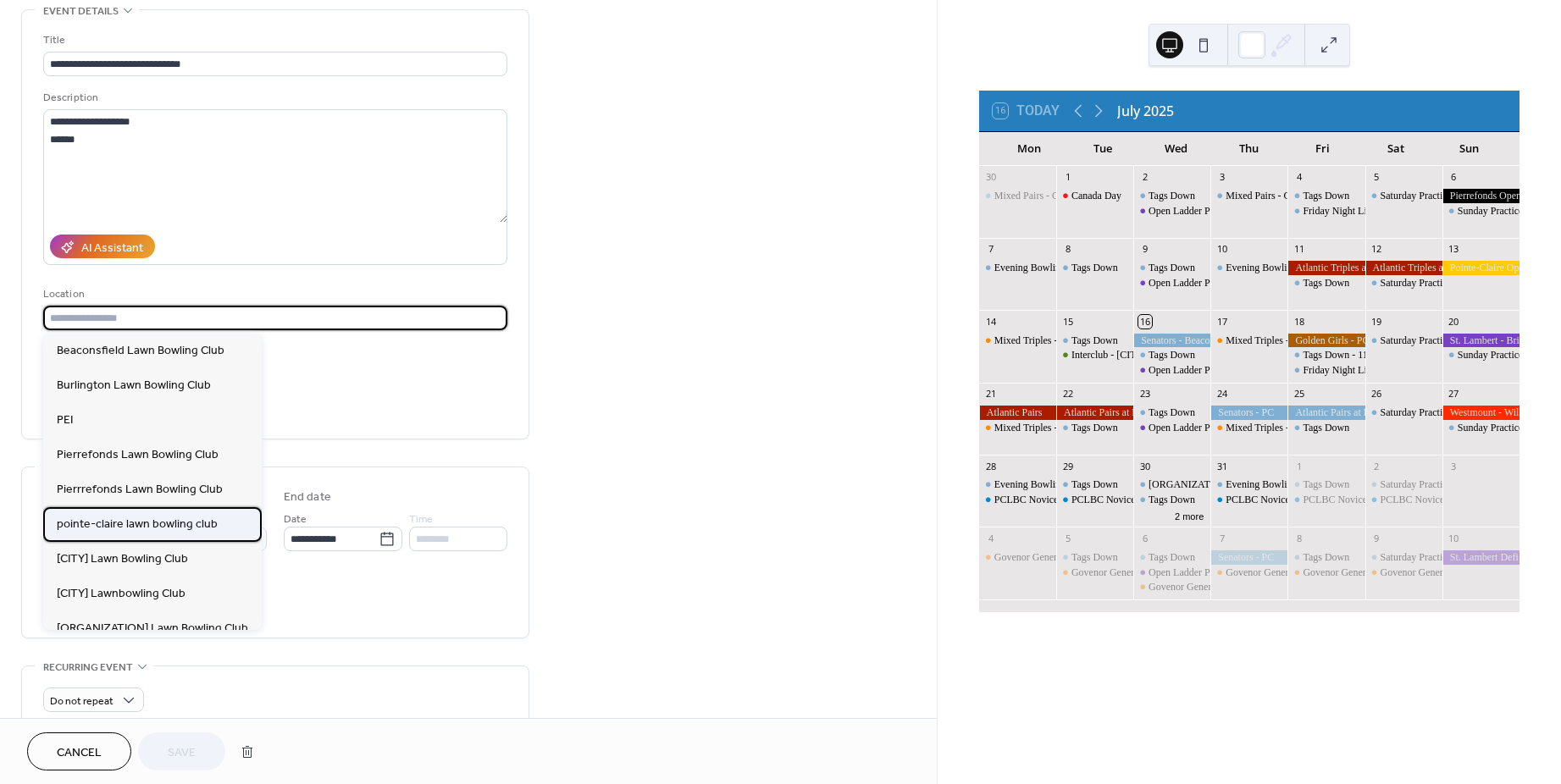 click on "pointe-claire lawn bowling club" at bounding box center (137, 523) 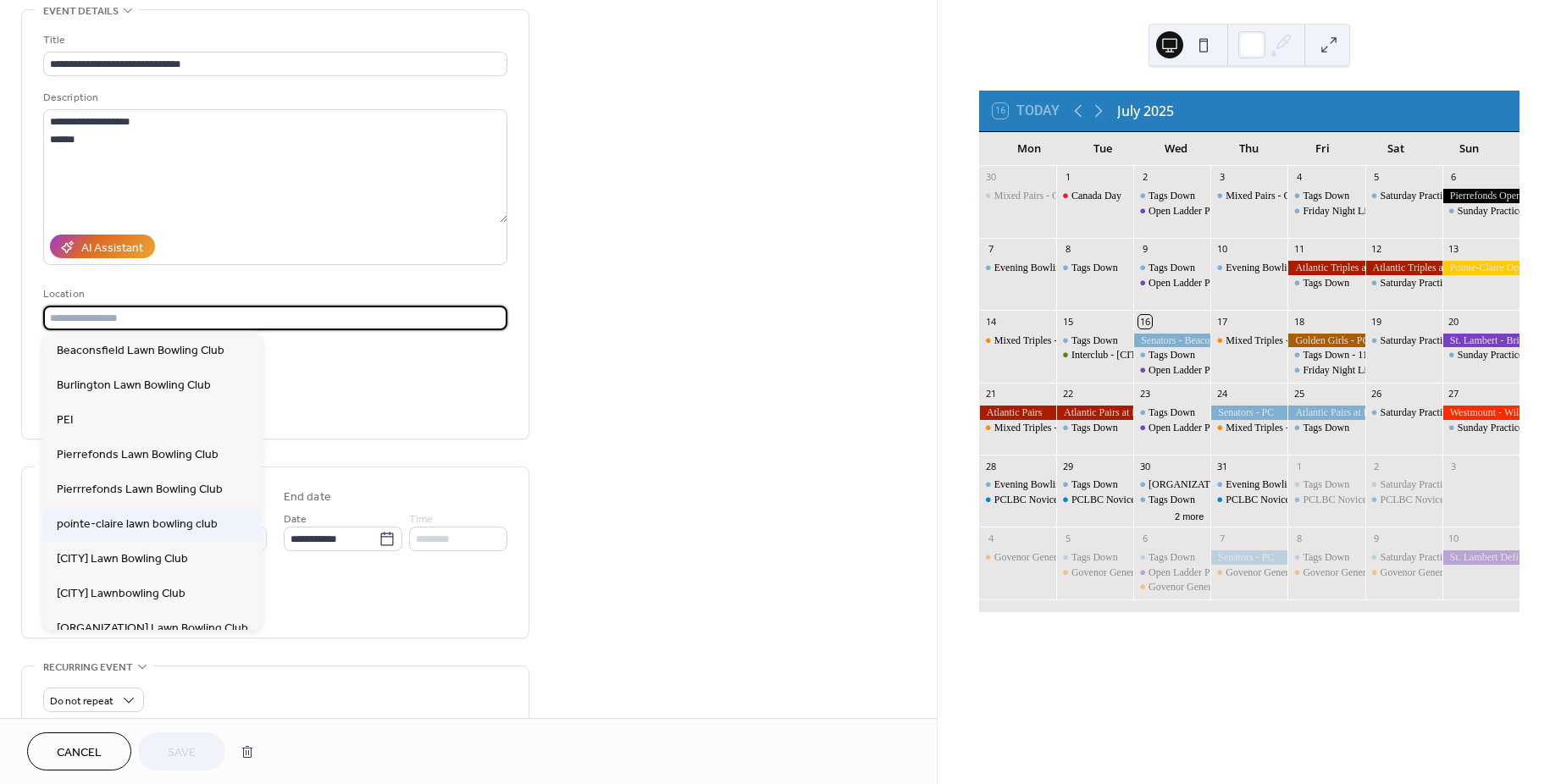 type on "**********" 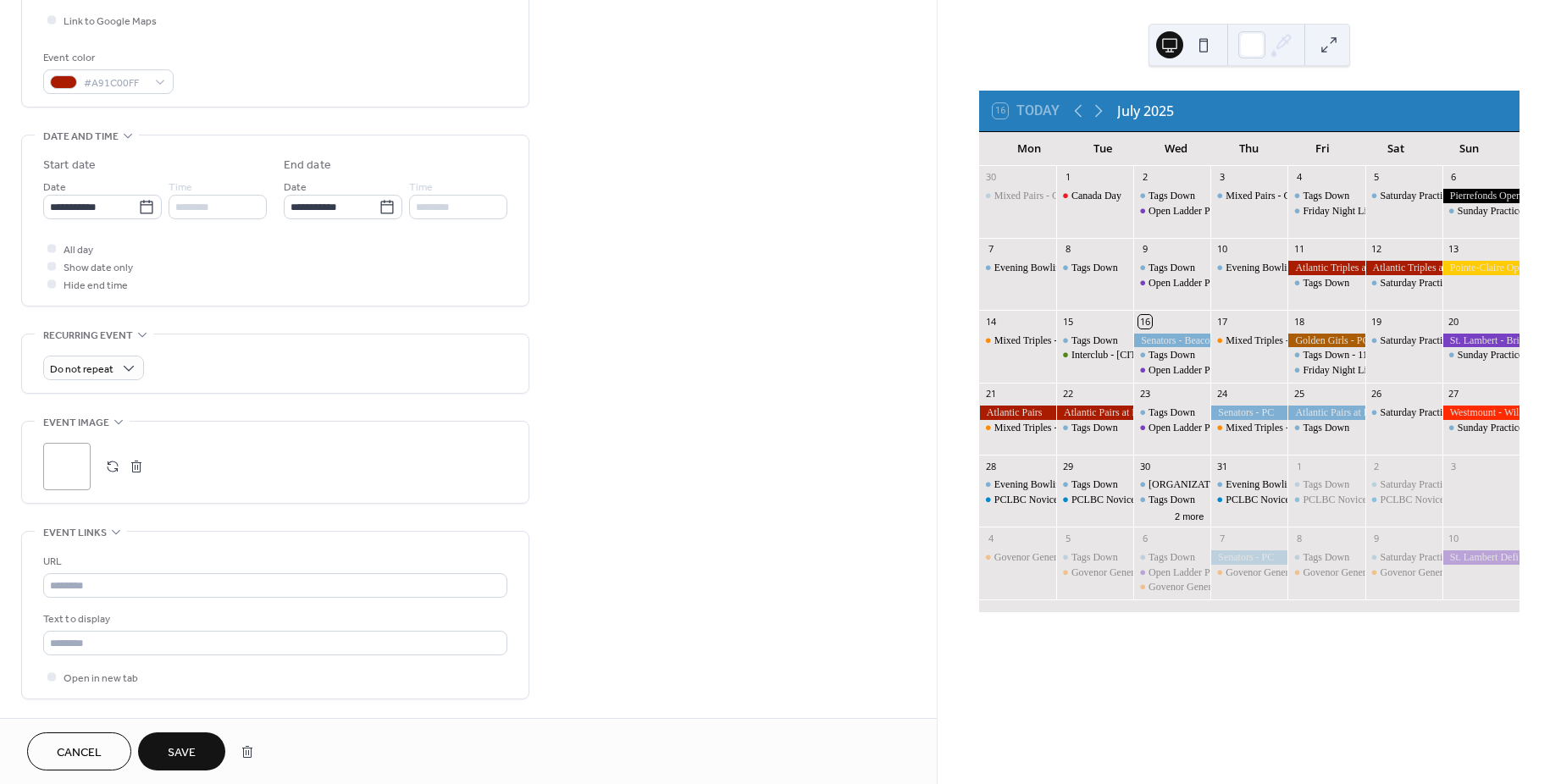 scroll, scrollTop: 593, scrollLeft: 0, axis: vertical 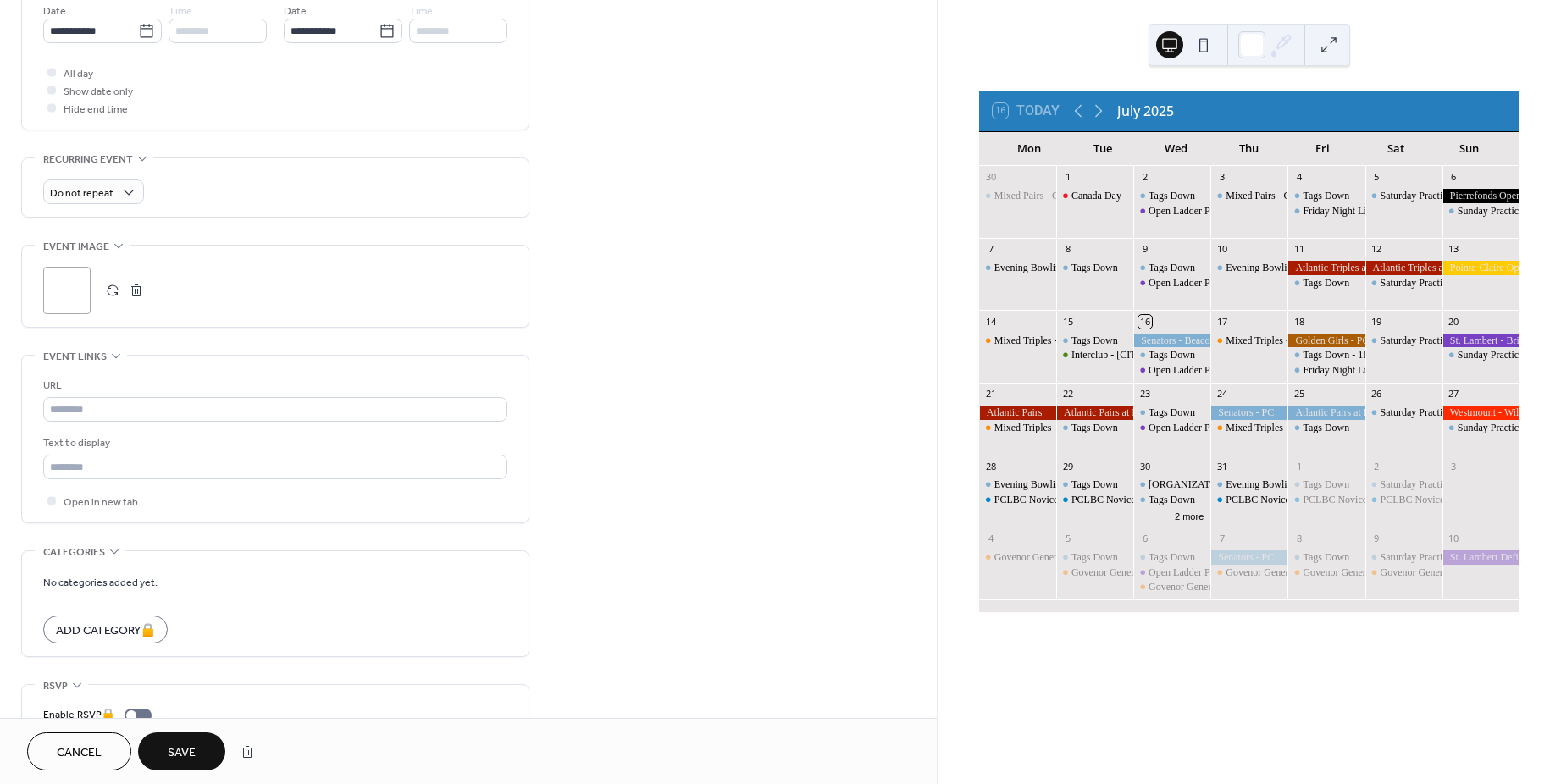 click on "Save" at bounding box center (181, 753) 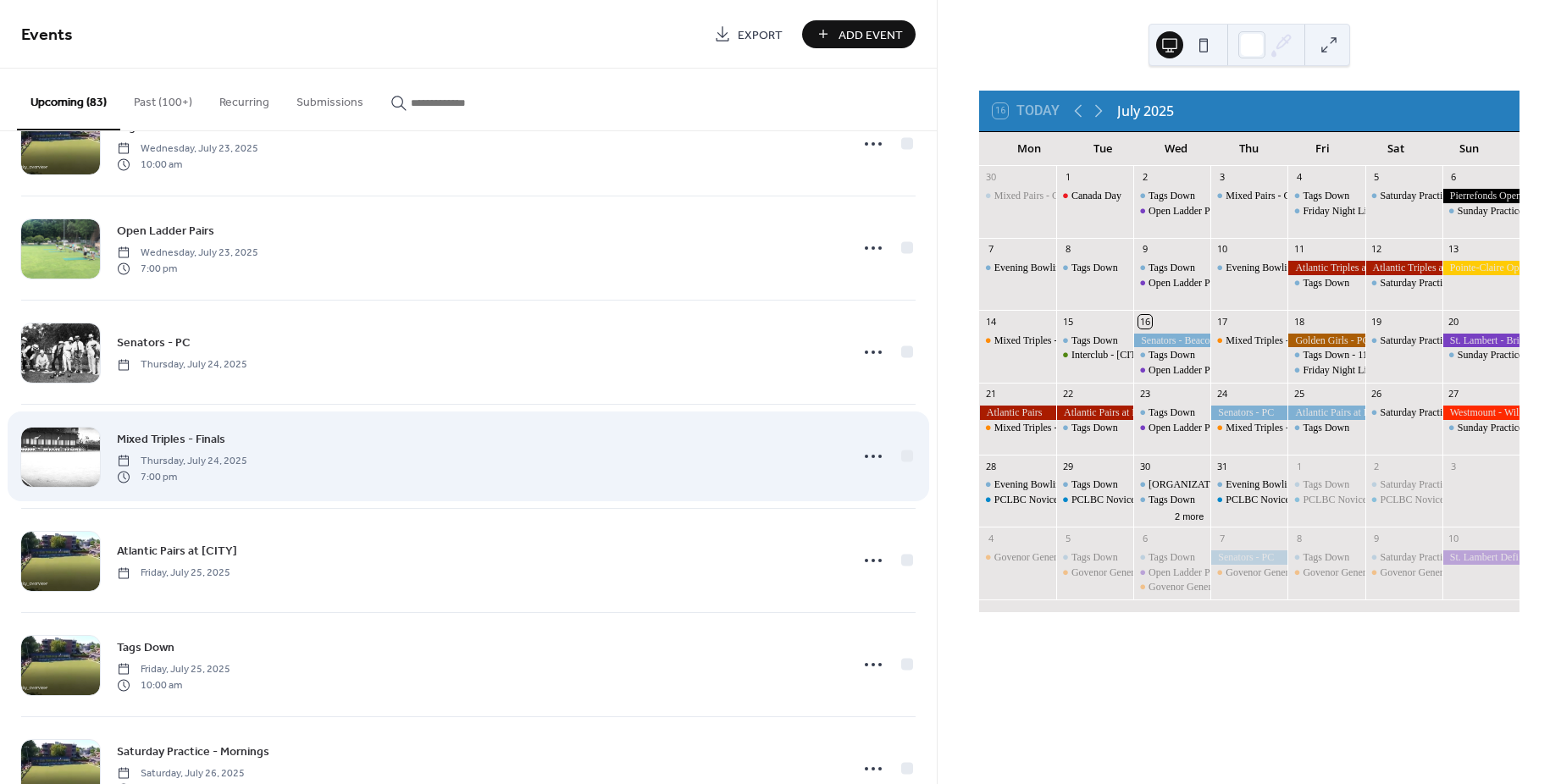 scroll, scrollTop: 1524, scrollLeft: 0, axis: vertical 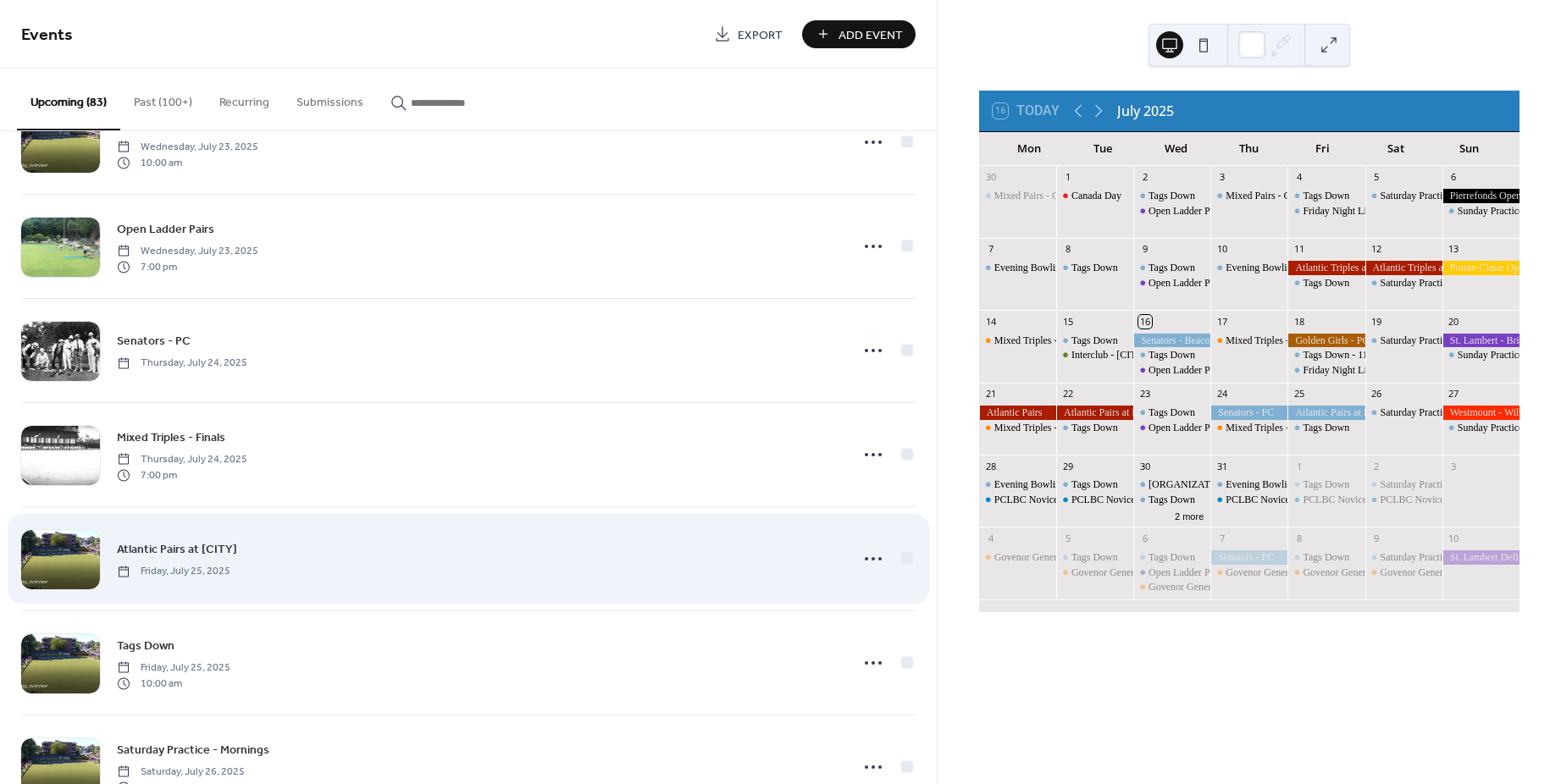 click on "Atlantic Pairs at [CITY]" at bounding box center (177, 549) 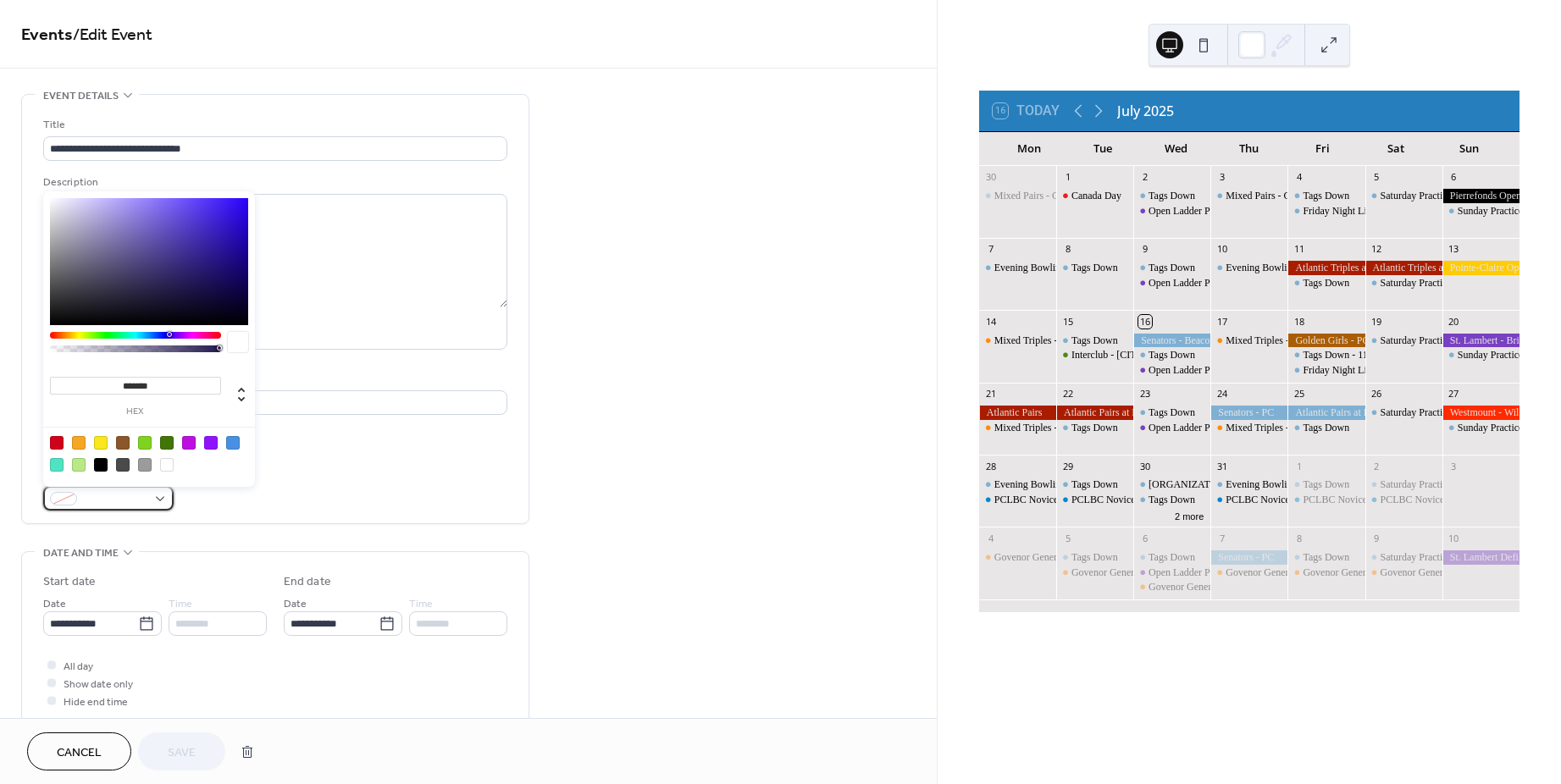 click at bounding box center (108, 498) 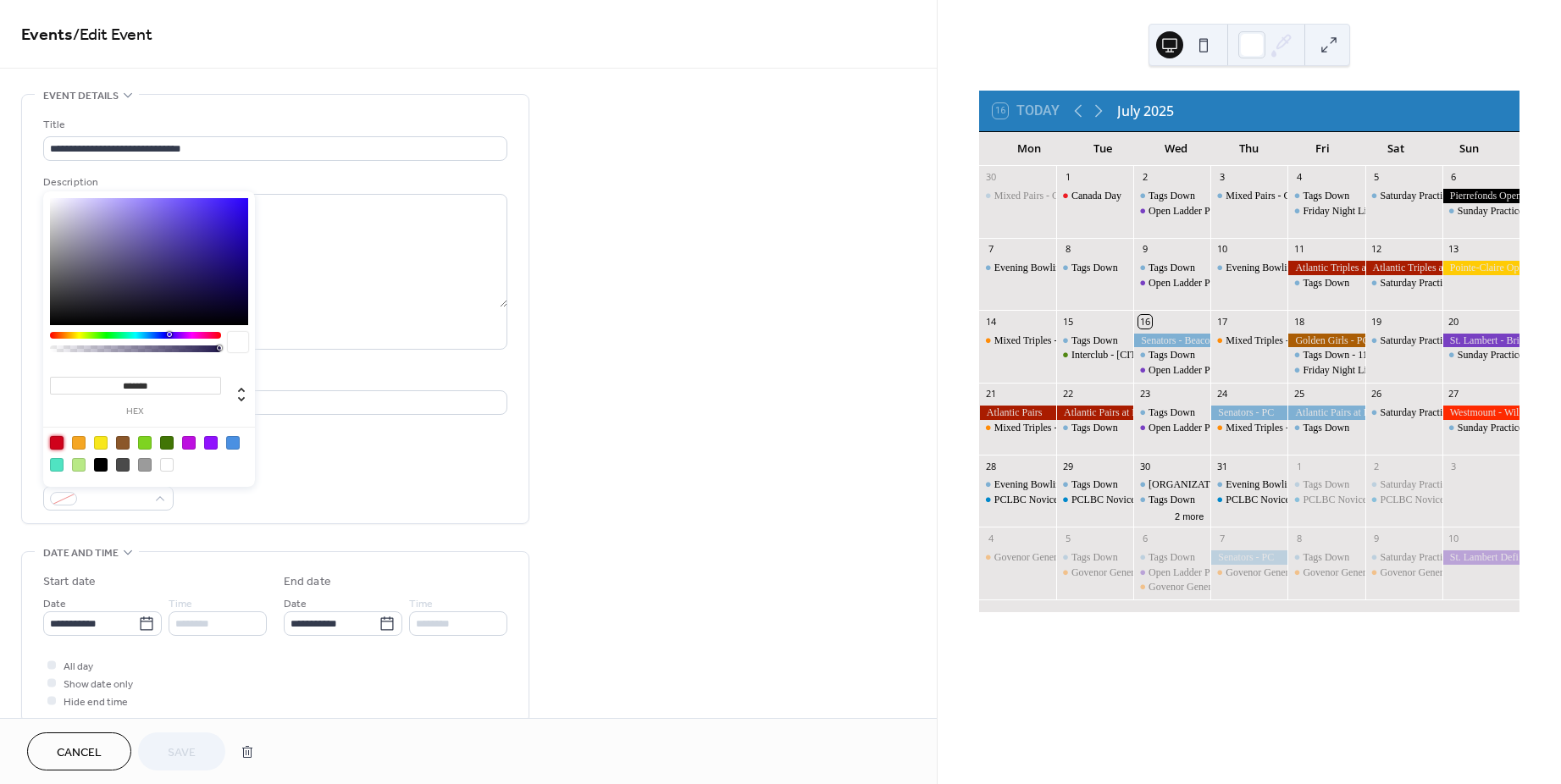 click at bounding box center (57, 443) 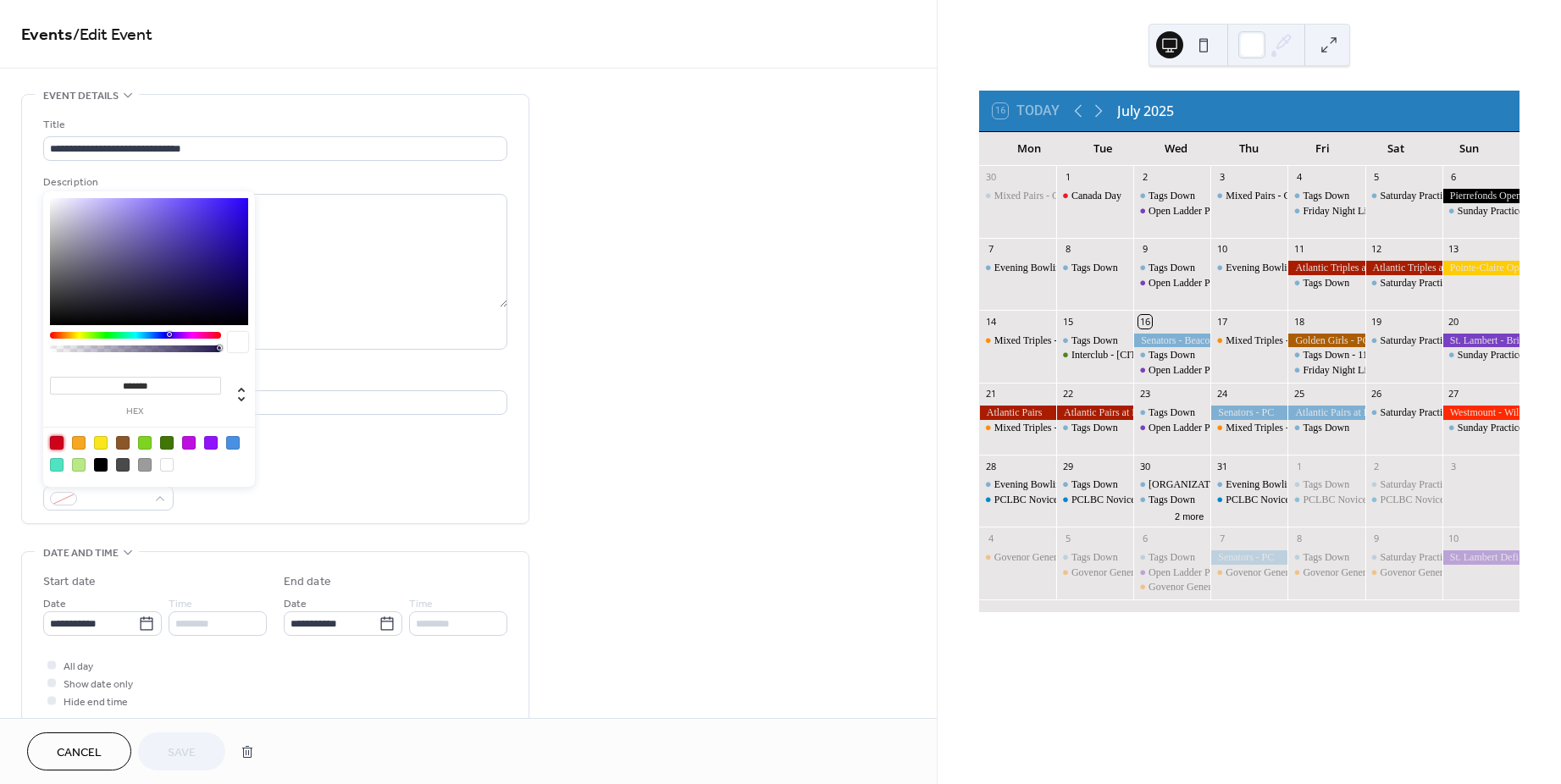 type on "*******" 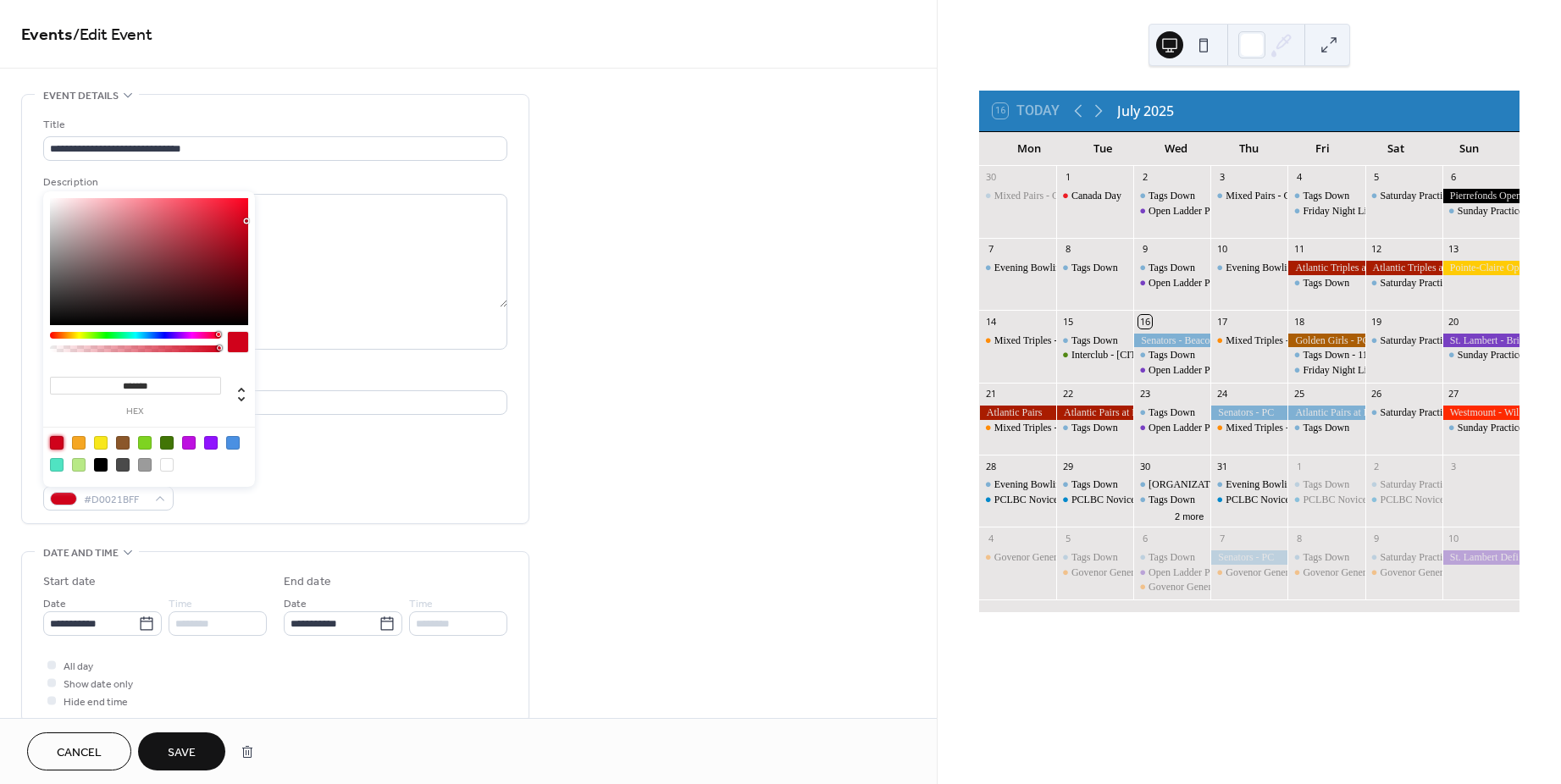 click on "**********" at bounding box center (468, 739) 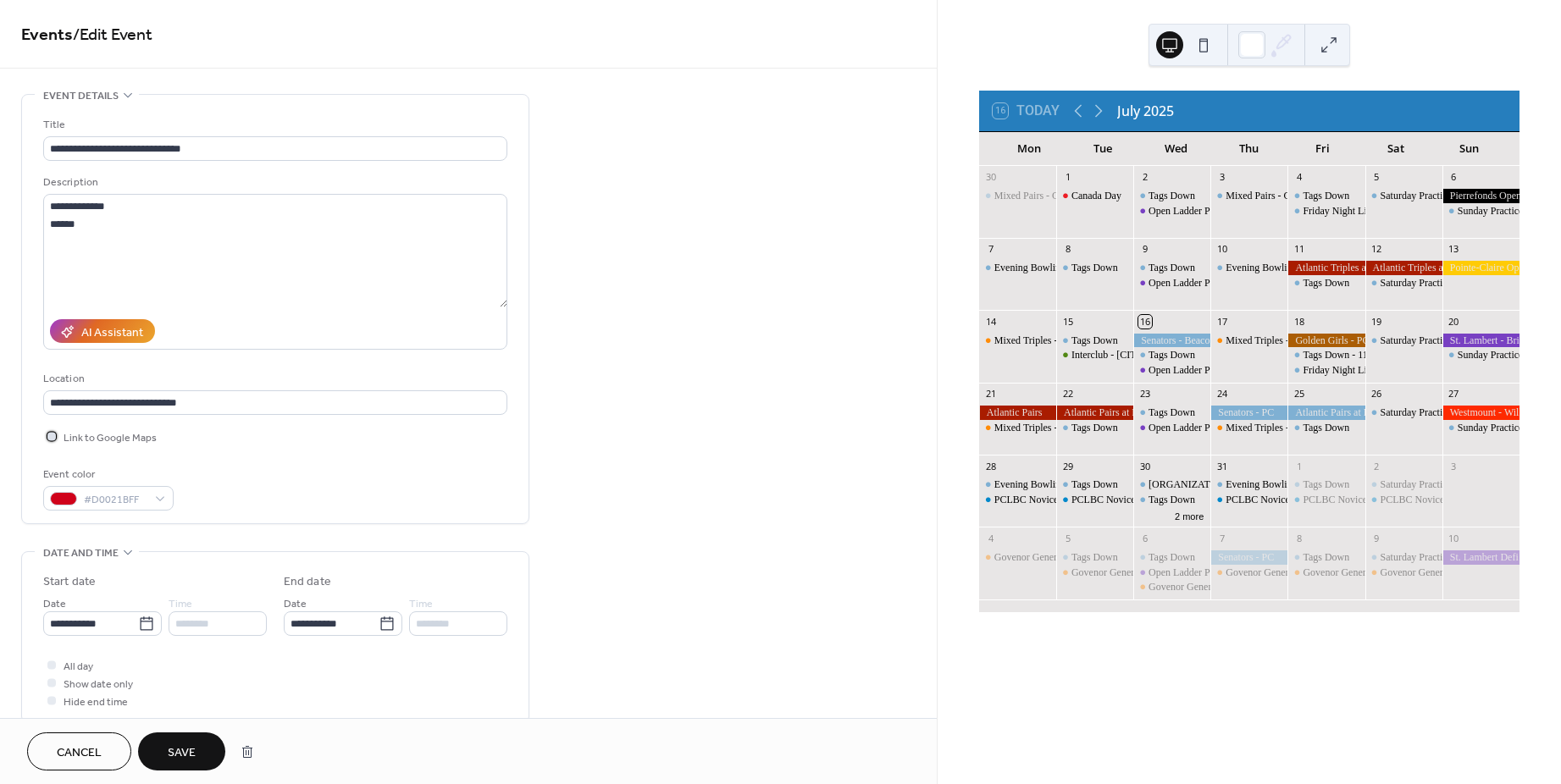 click at bounding box center (52, 436) 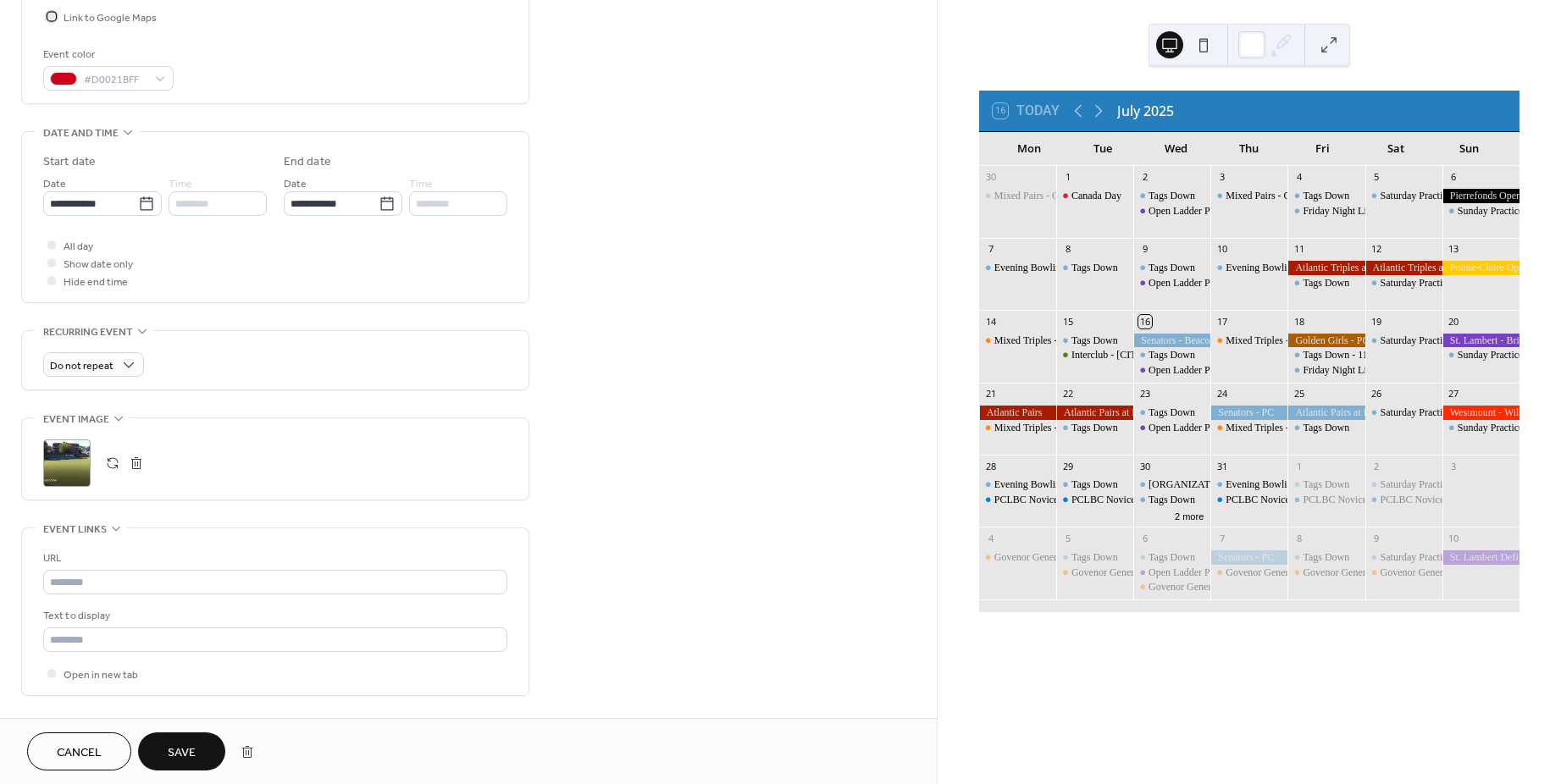 scroll, scrollTop: 593, scrollLeft: 0, axis: vertical 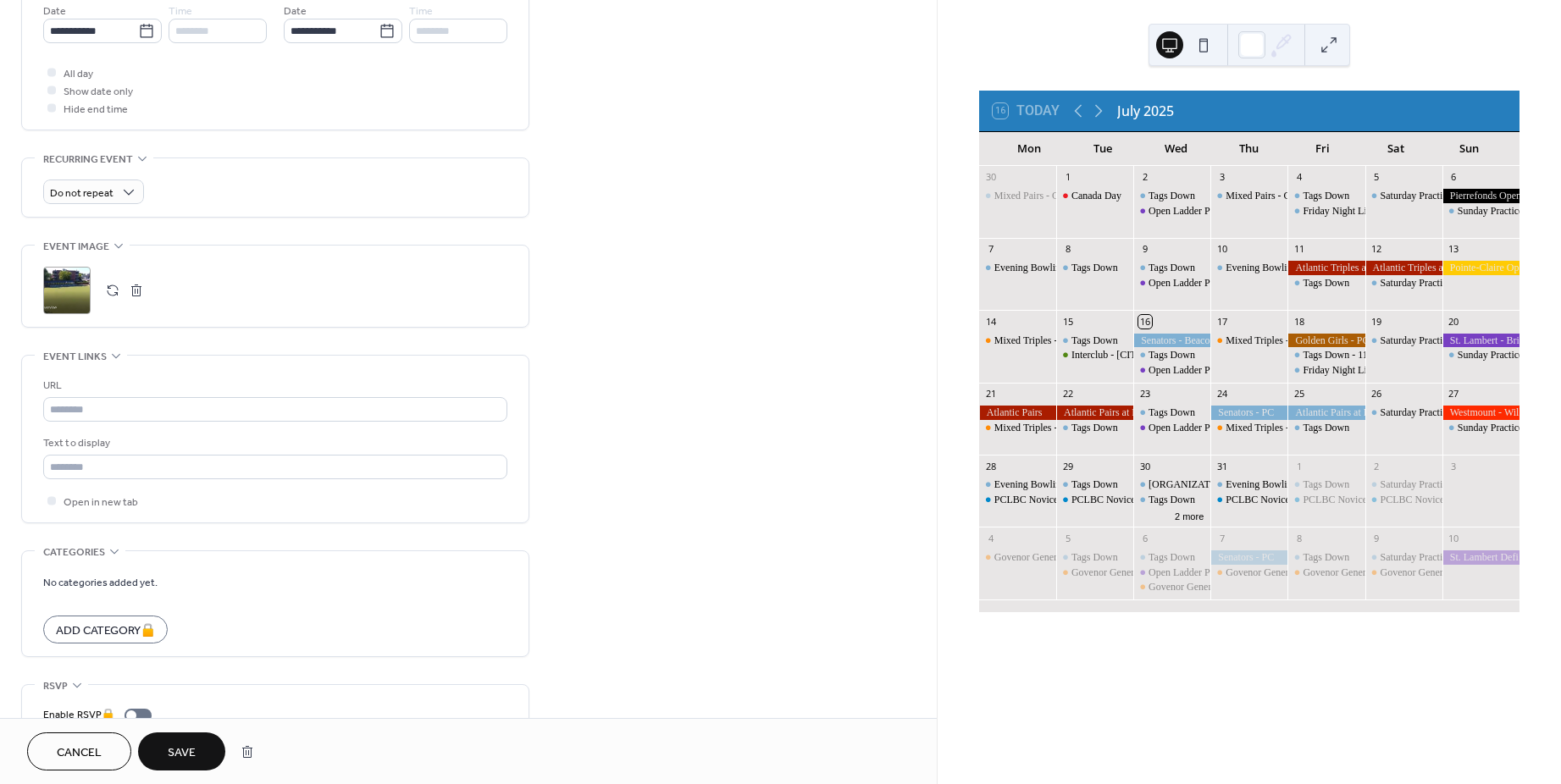 click at bounding box center (136, 290) 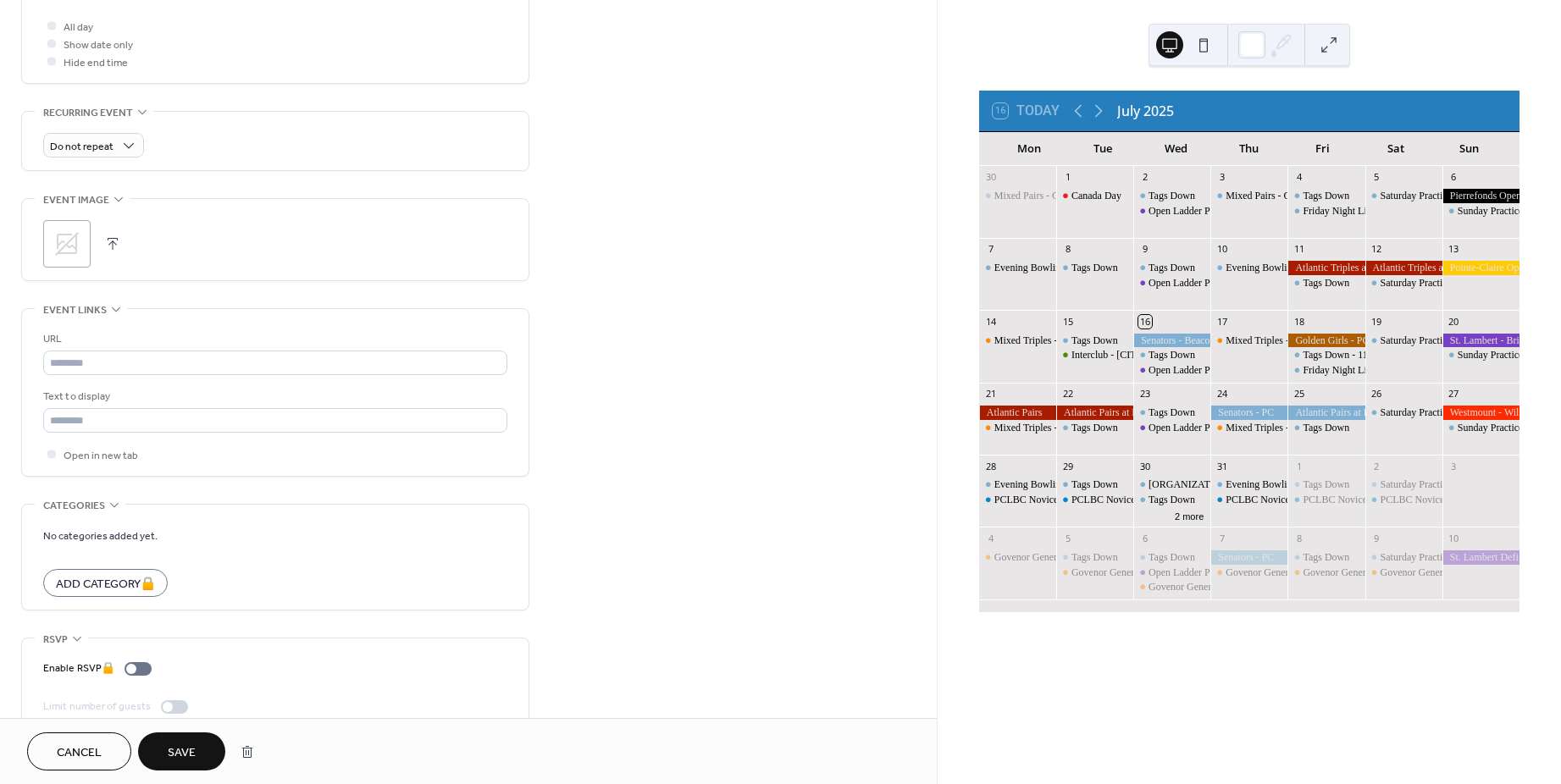 scroll, scrollTop: 664, scrollLeft: 0, axis: vertical 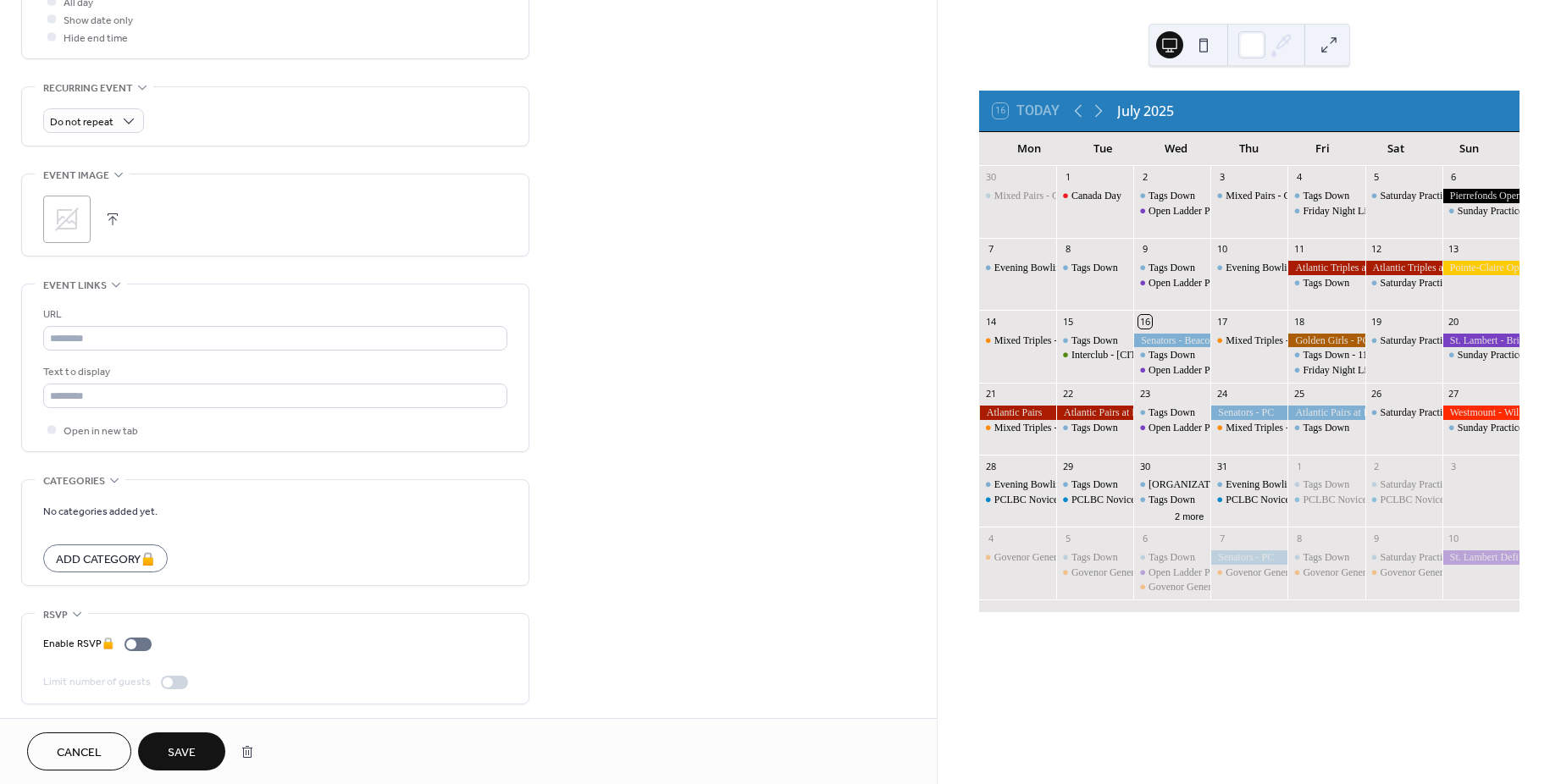 click on "Save" at bounding box center [181, 753] 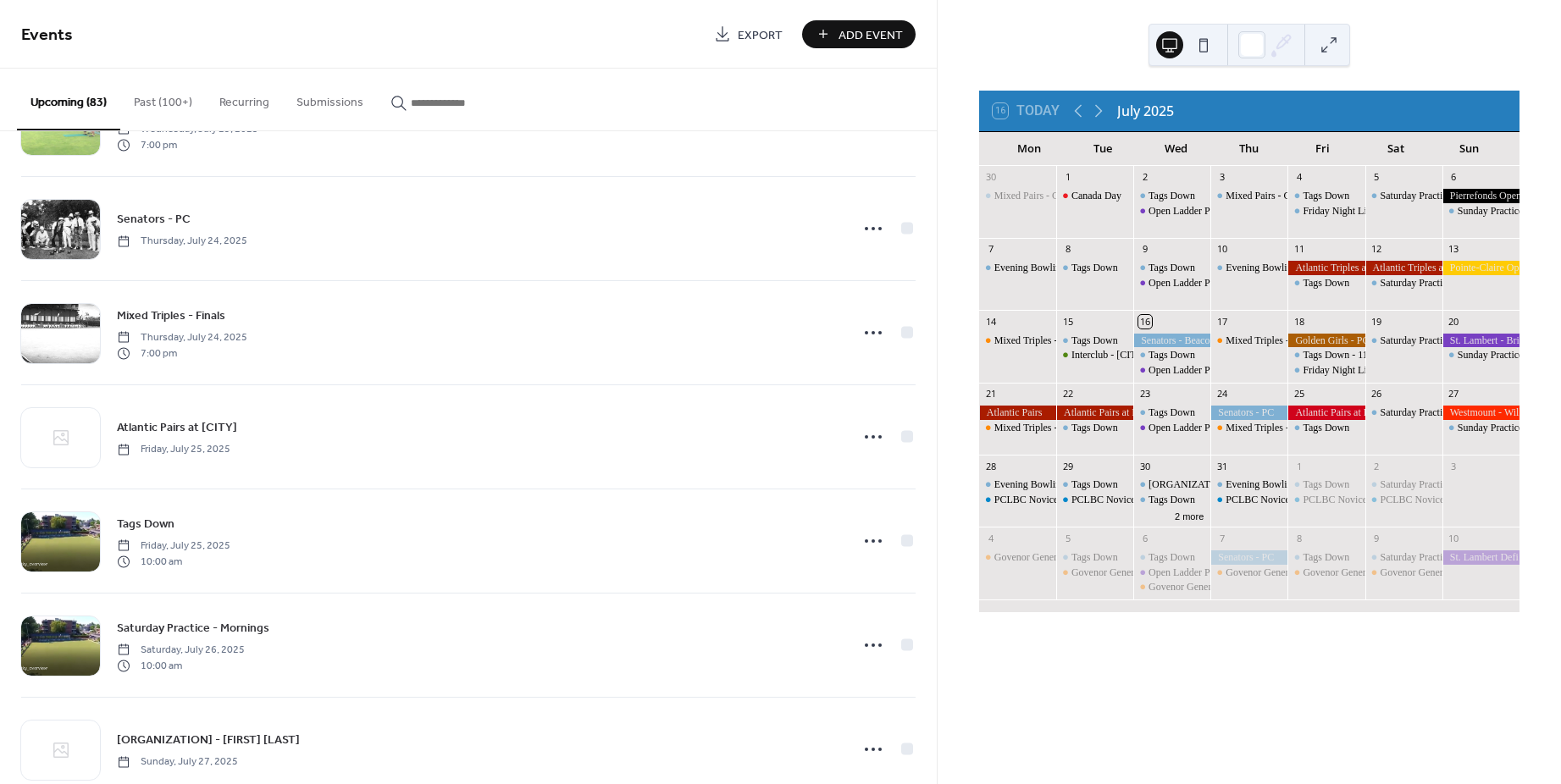 scroll, scrollTop: 1609, scrollLeft: 0, axis: vertical 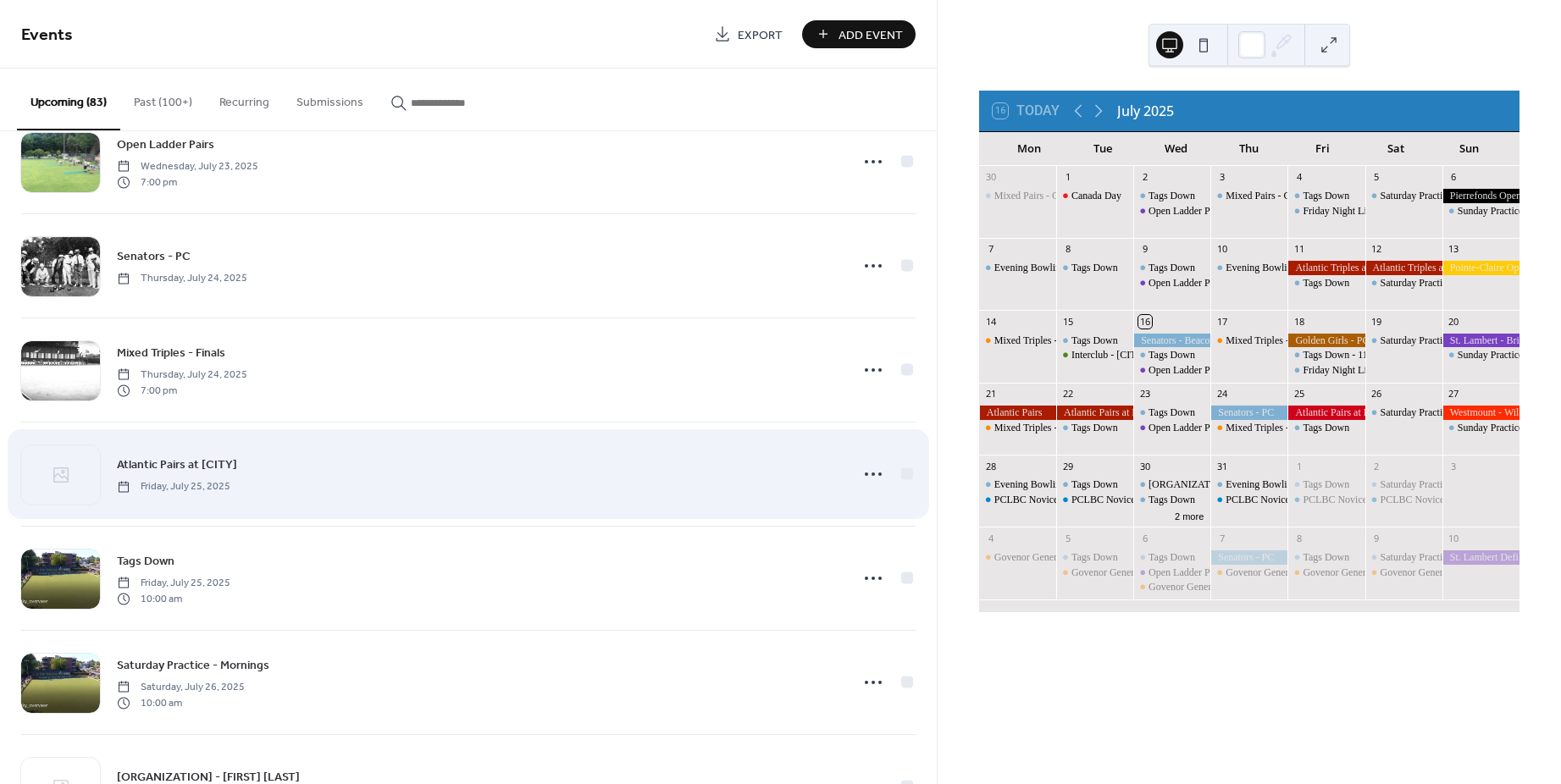 click on "Atlantic Pairs at [CITY]" at bounding box center [177, 465] 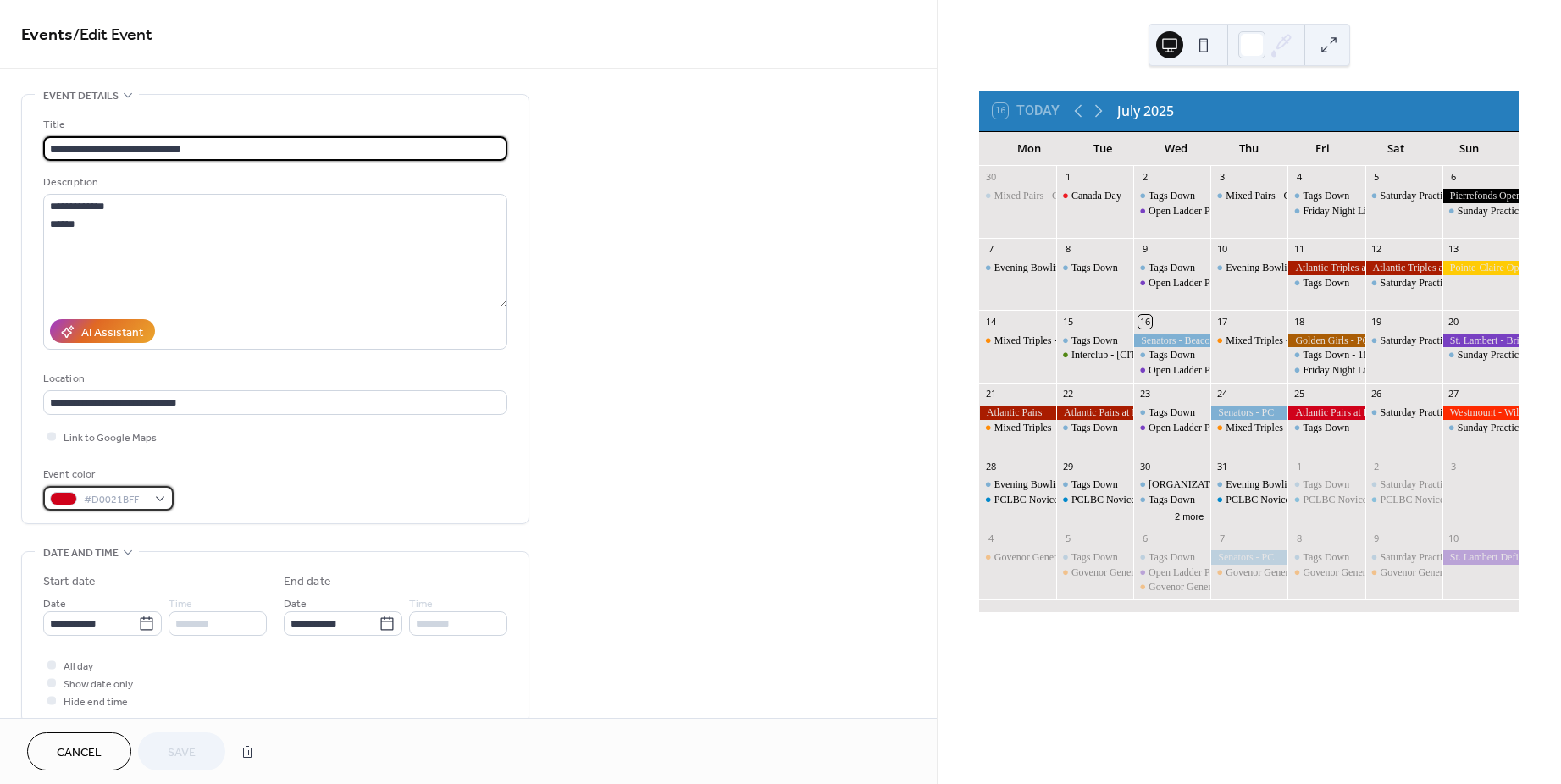 click on "#D0021BFF" at bounding box center (108, 498) 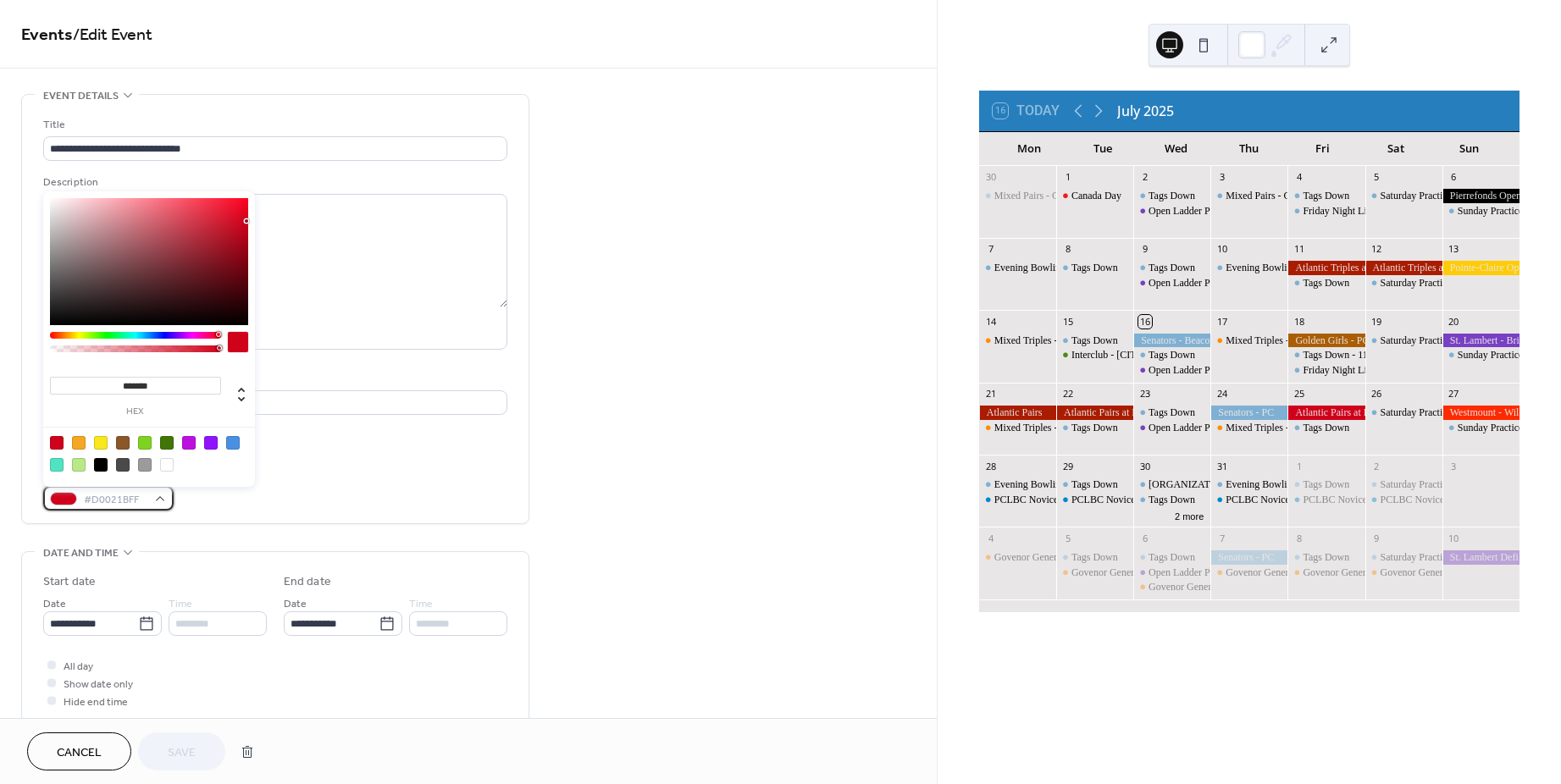 click on "#D0021BFF" at bounding box center [108, 498] 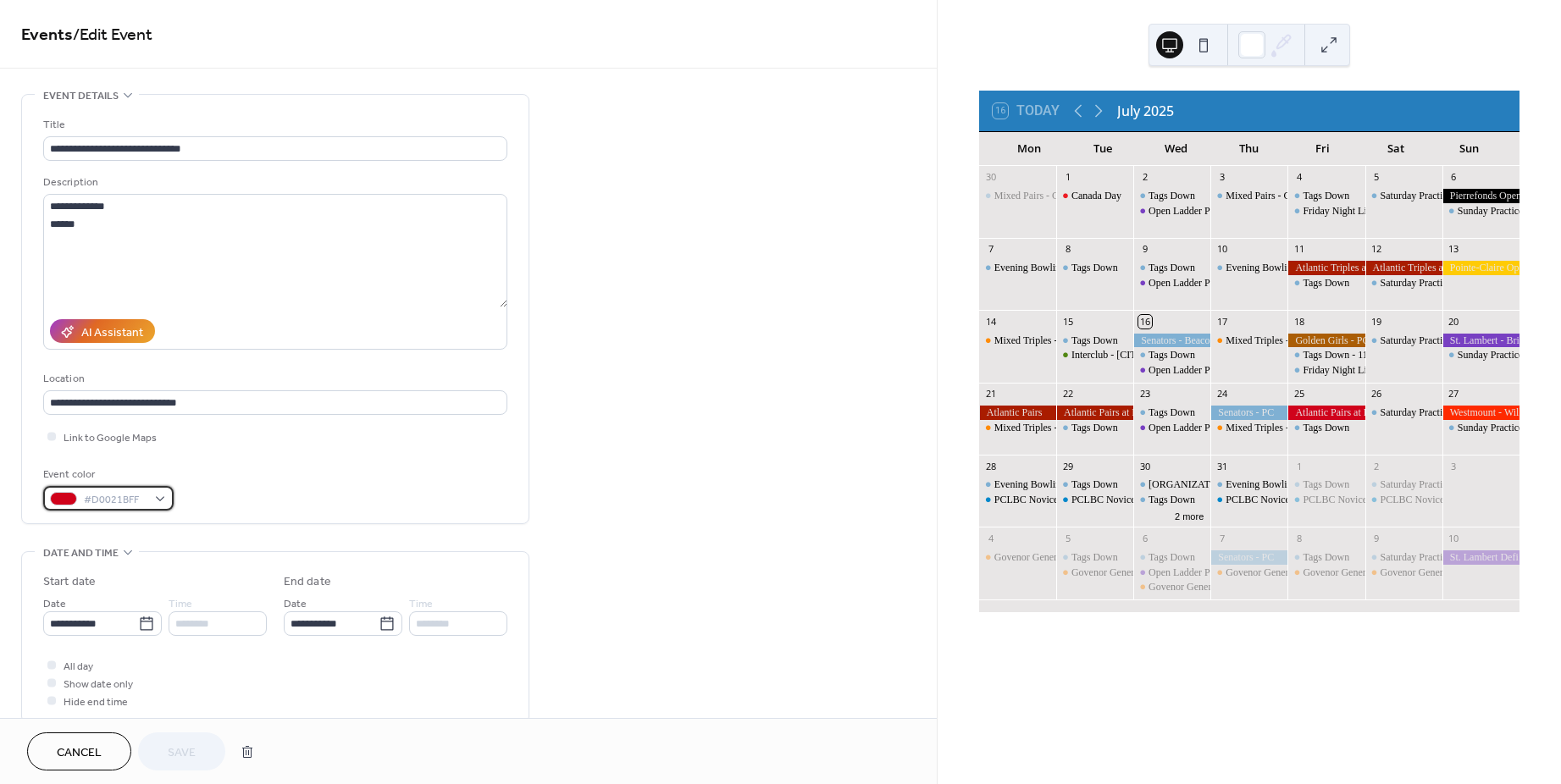 click on "#D0021BFF" at bounding box center [108, 498] 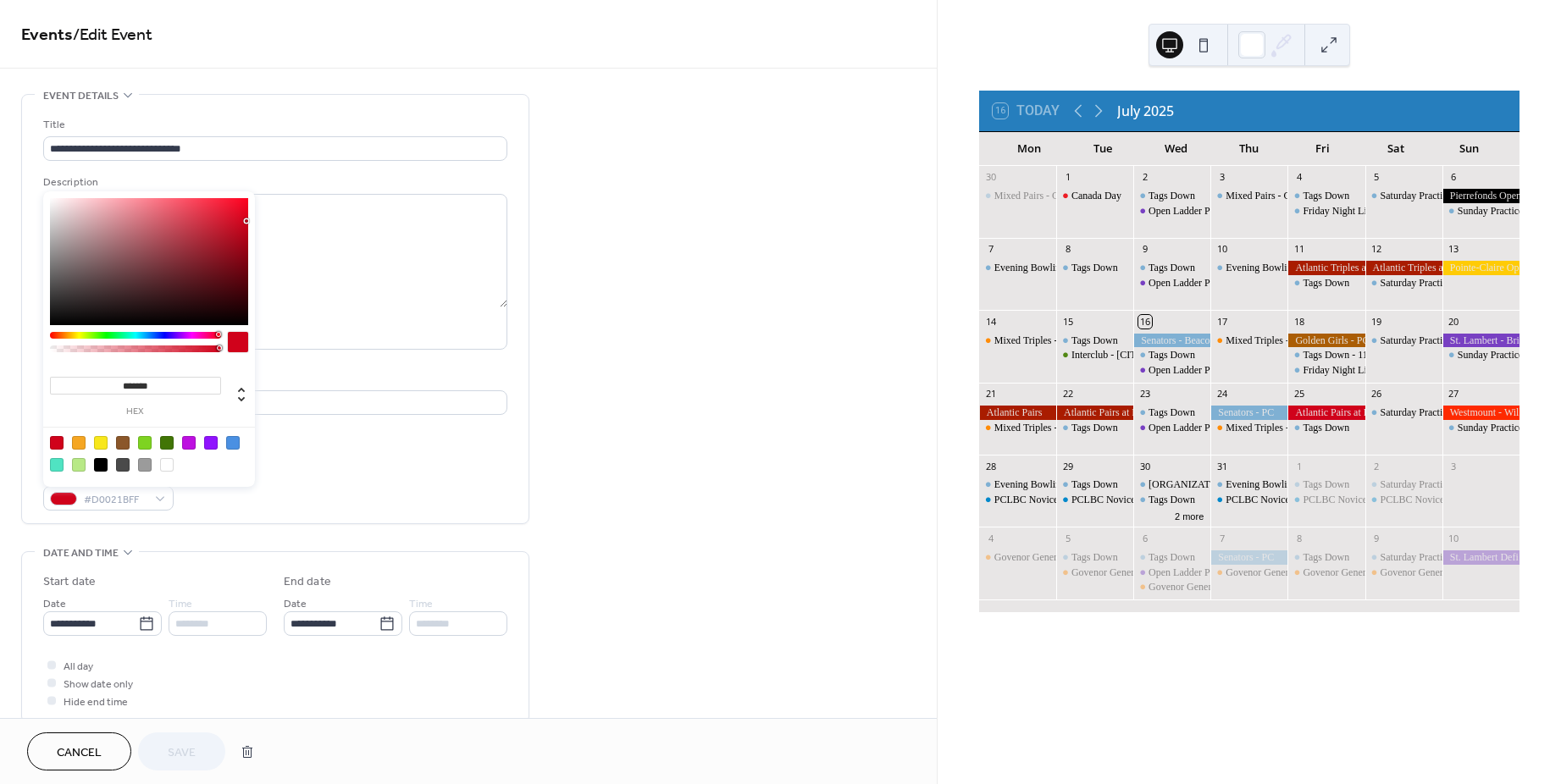 click on "**********" at bounding box center (468, 739) 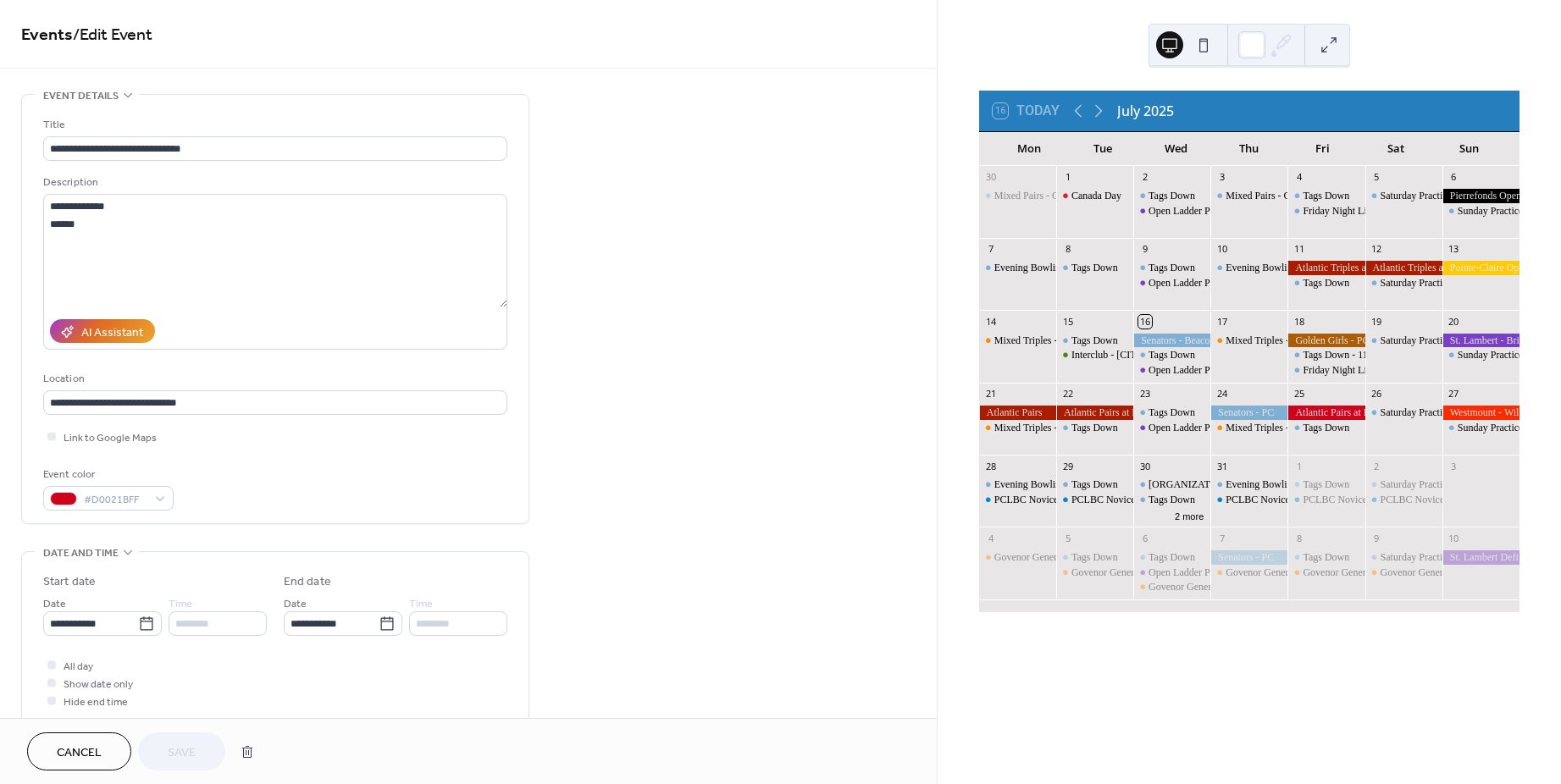 click on "Cancel" at bounding box center (79, 753) 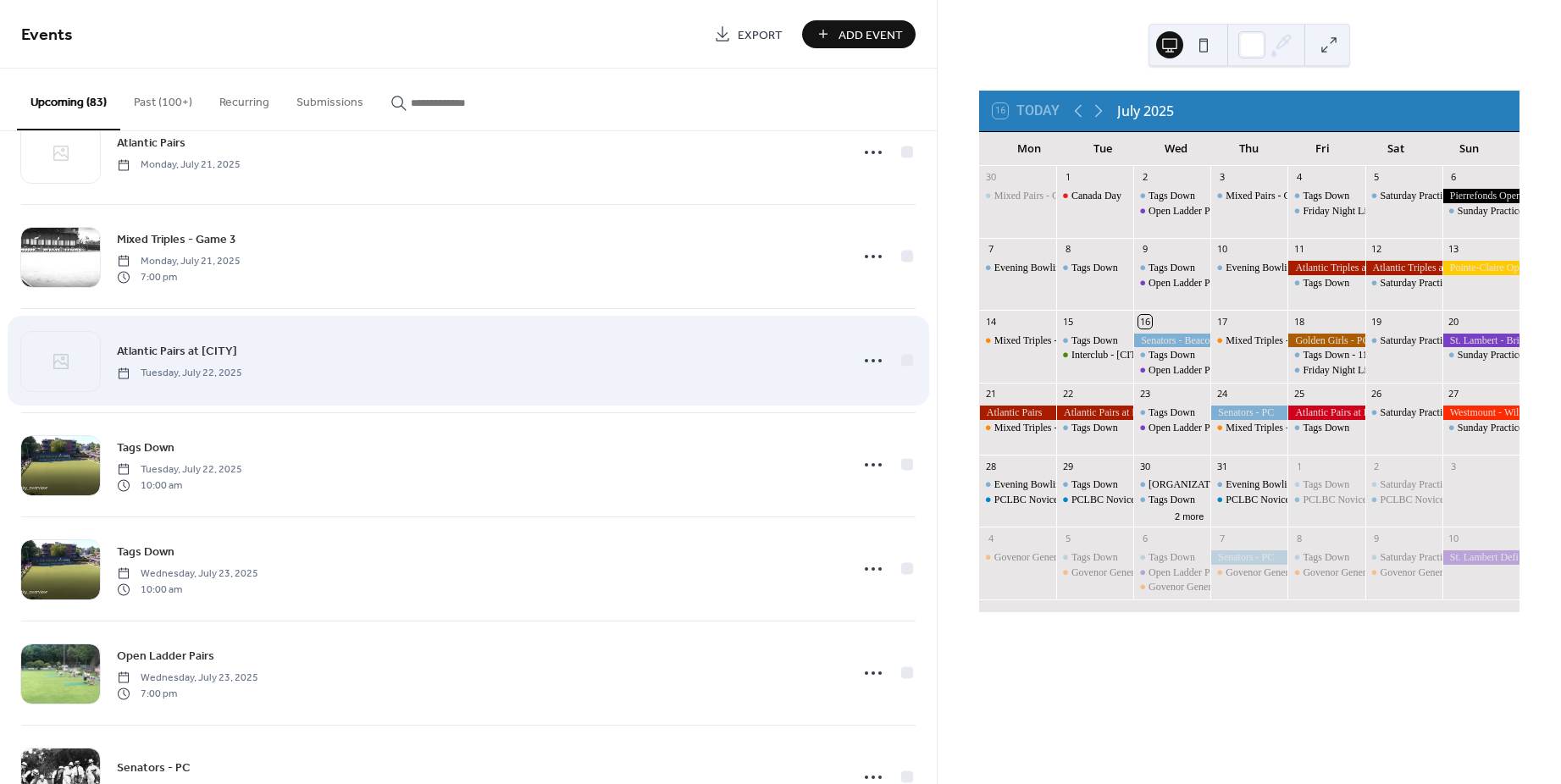 scroll, scrollTop: 1101, scrollLeft: 0, axis: vertical 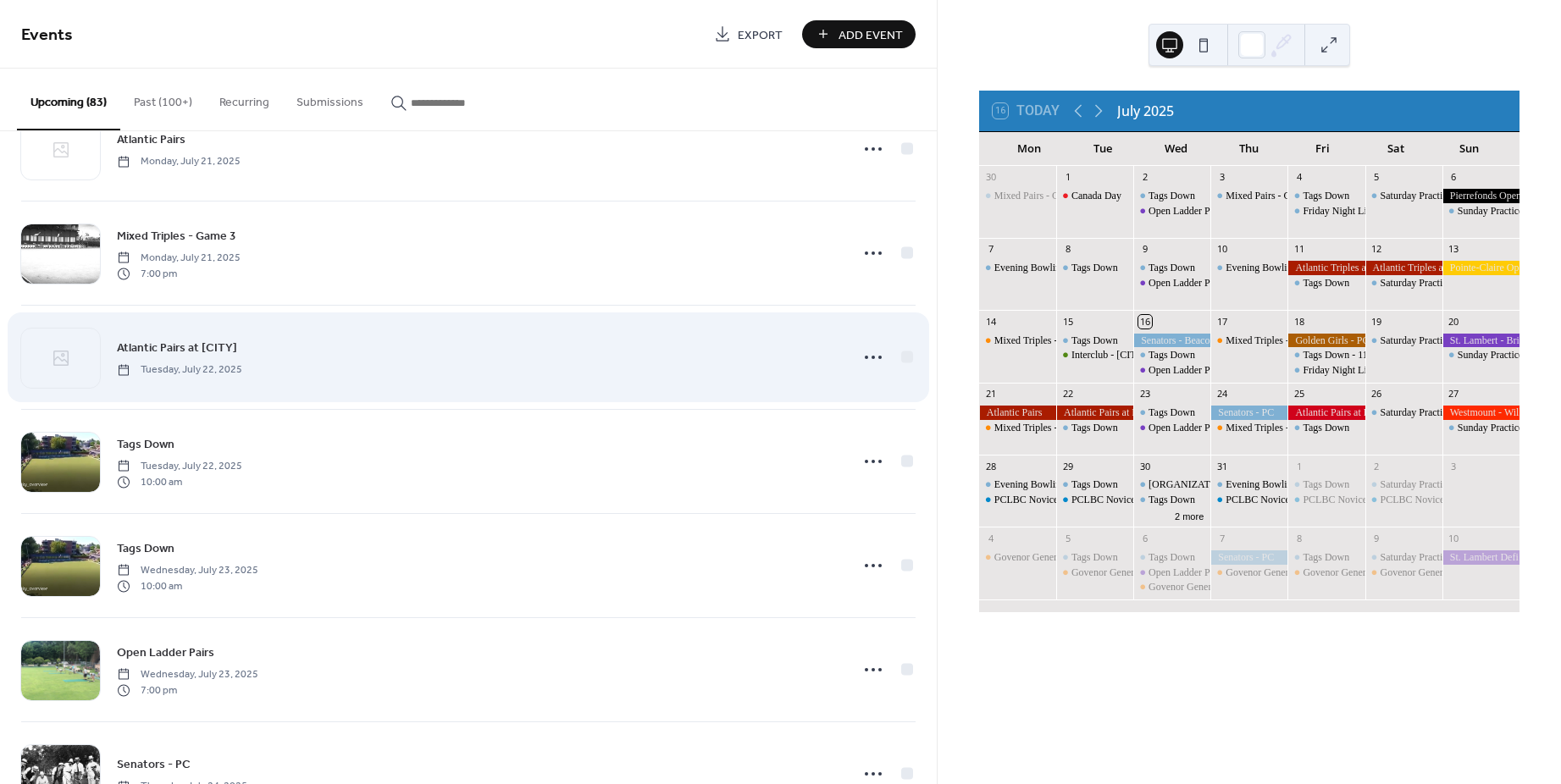 click on "Atlantic Pairs at [CITY]" at bounding box center (177, 348) 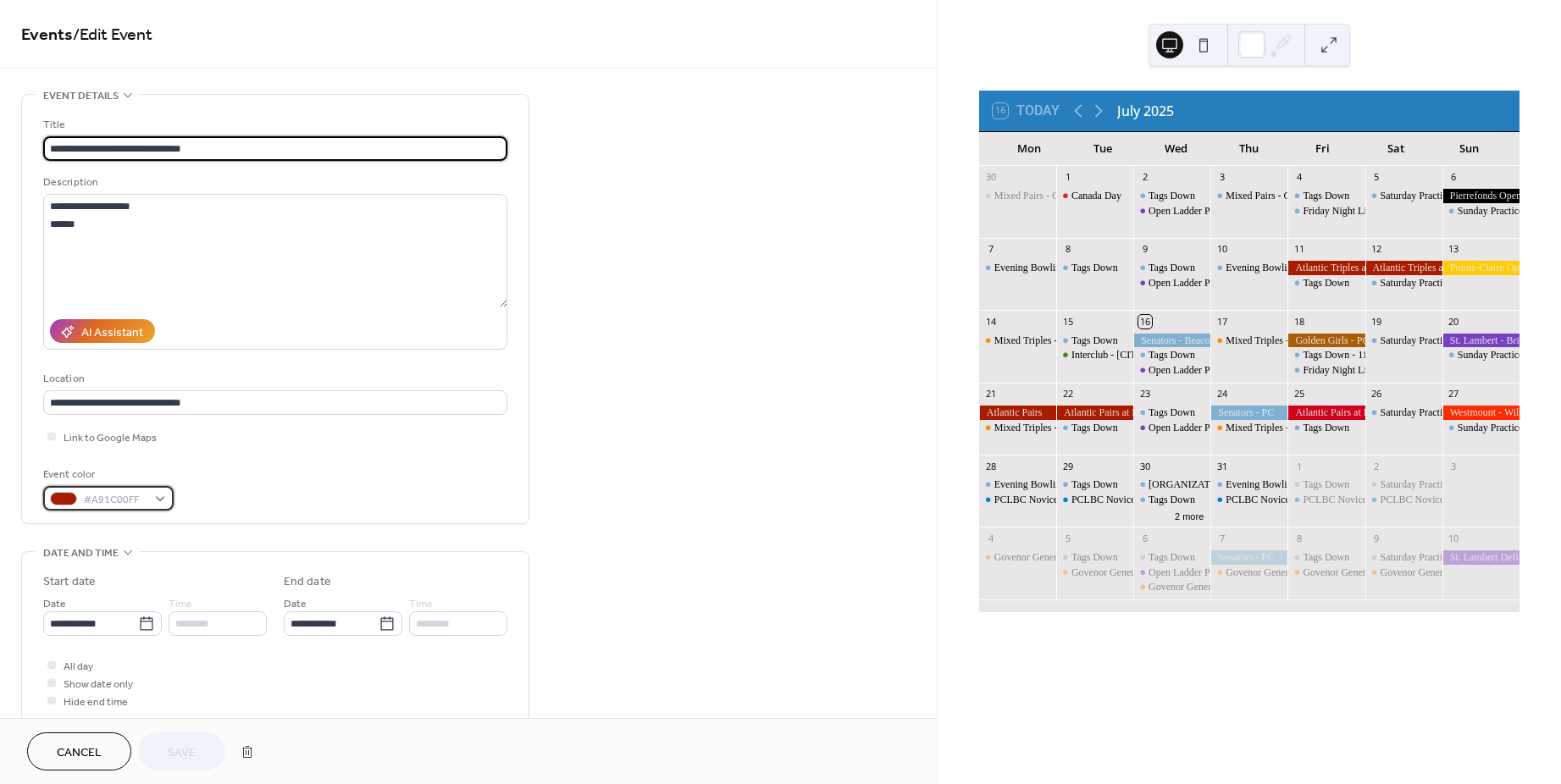 click on "#A91C00FF" at bounding box center [108, 498] 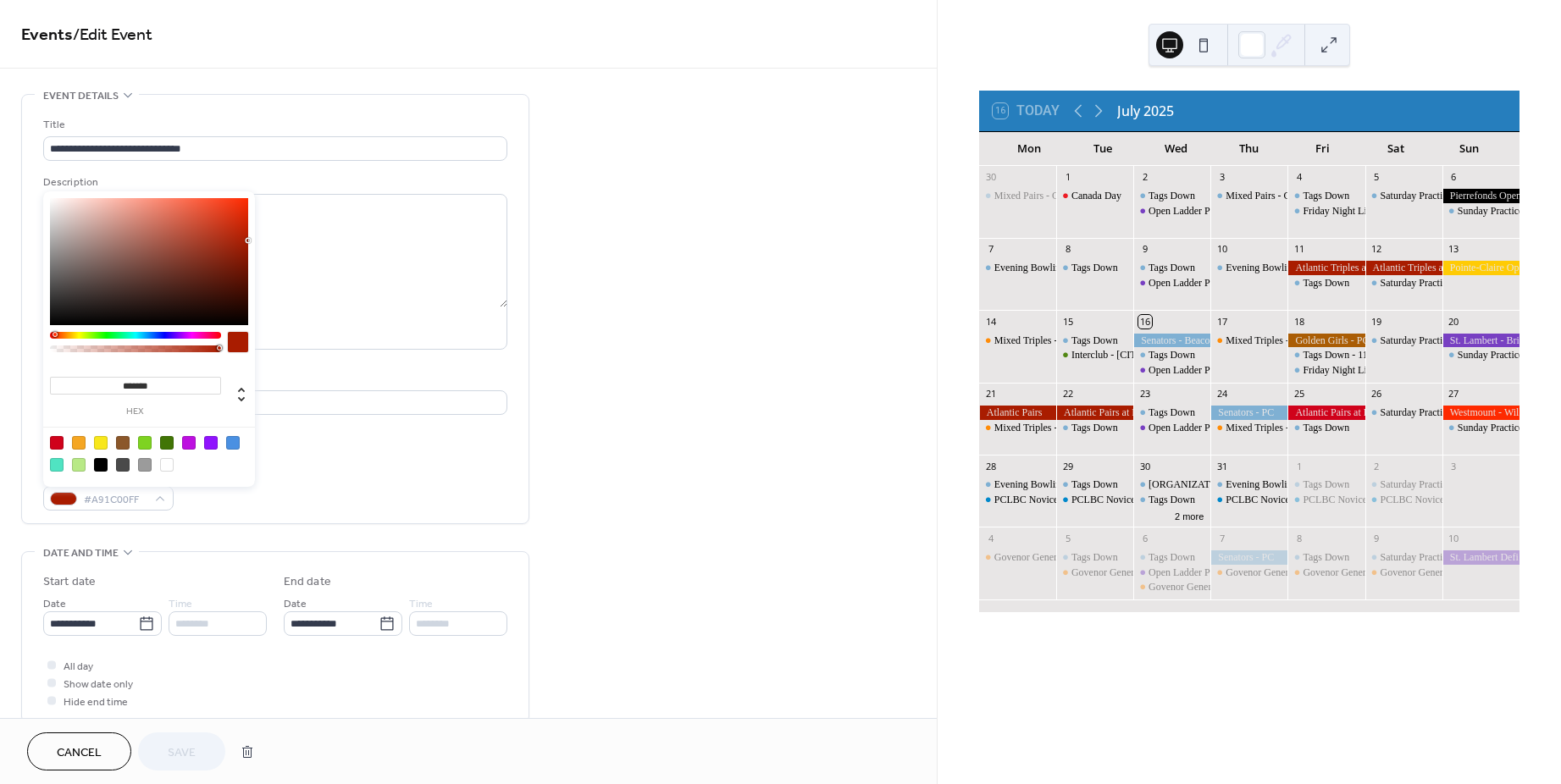 click at bounding box center [238, 342] 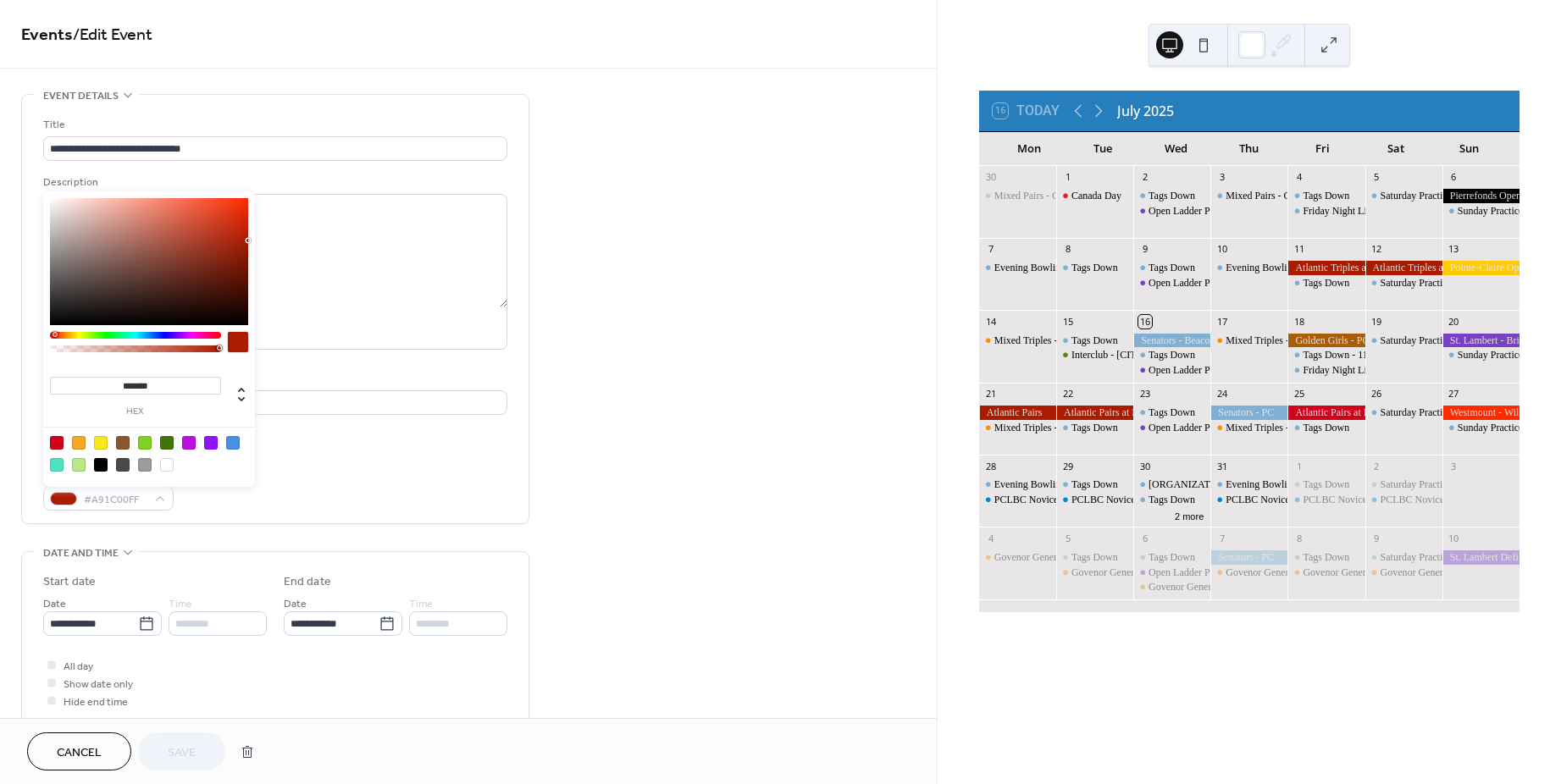 click on "*******" at bounding box center (136, 385) 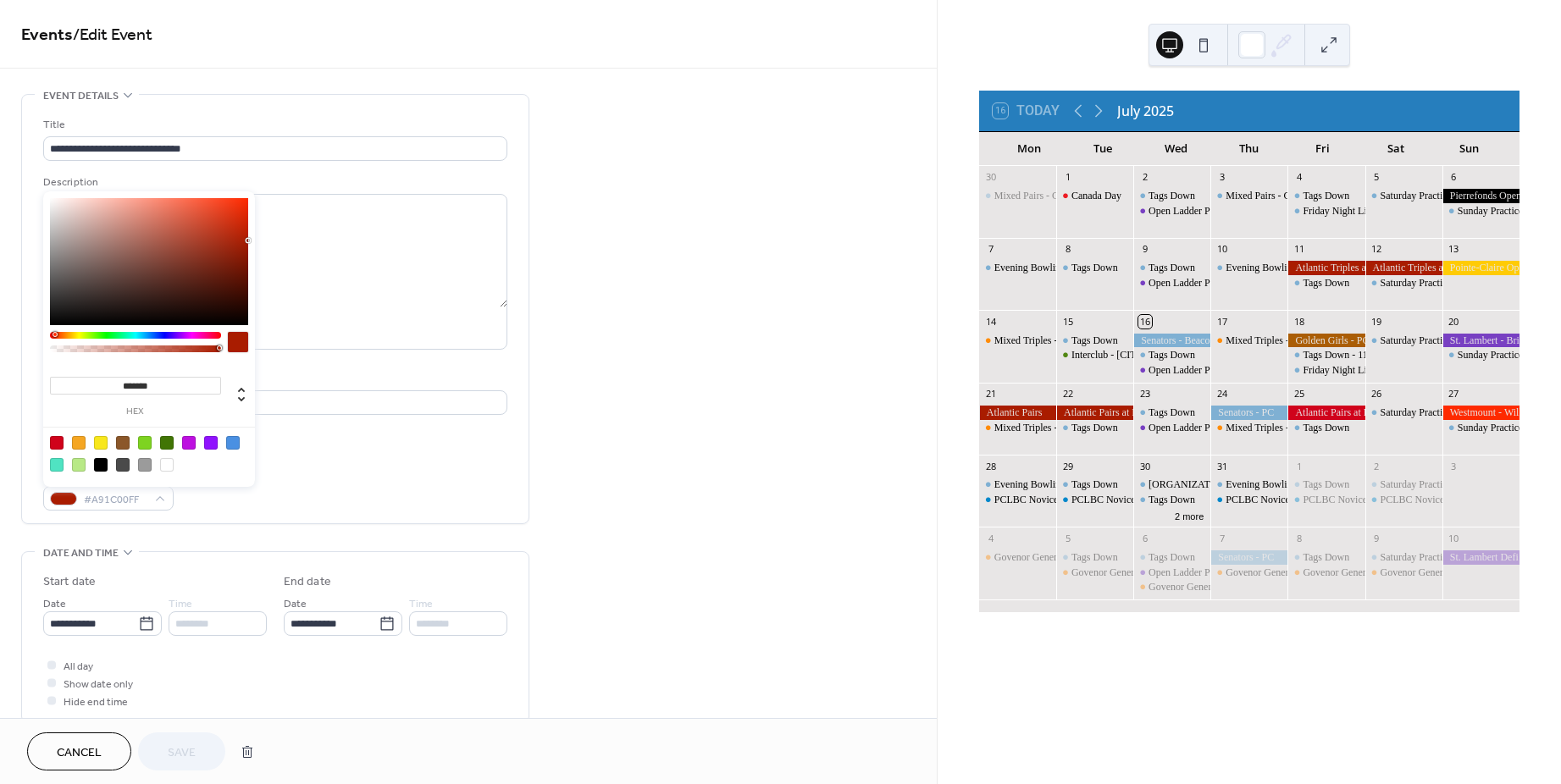 click on "**********" at bounding box center [468, 739] 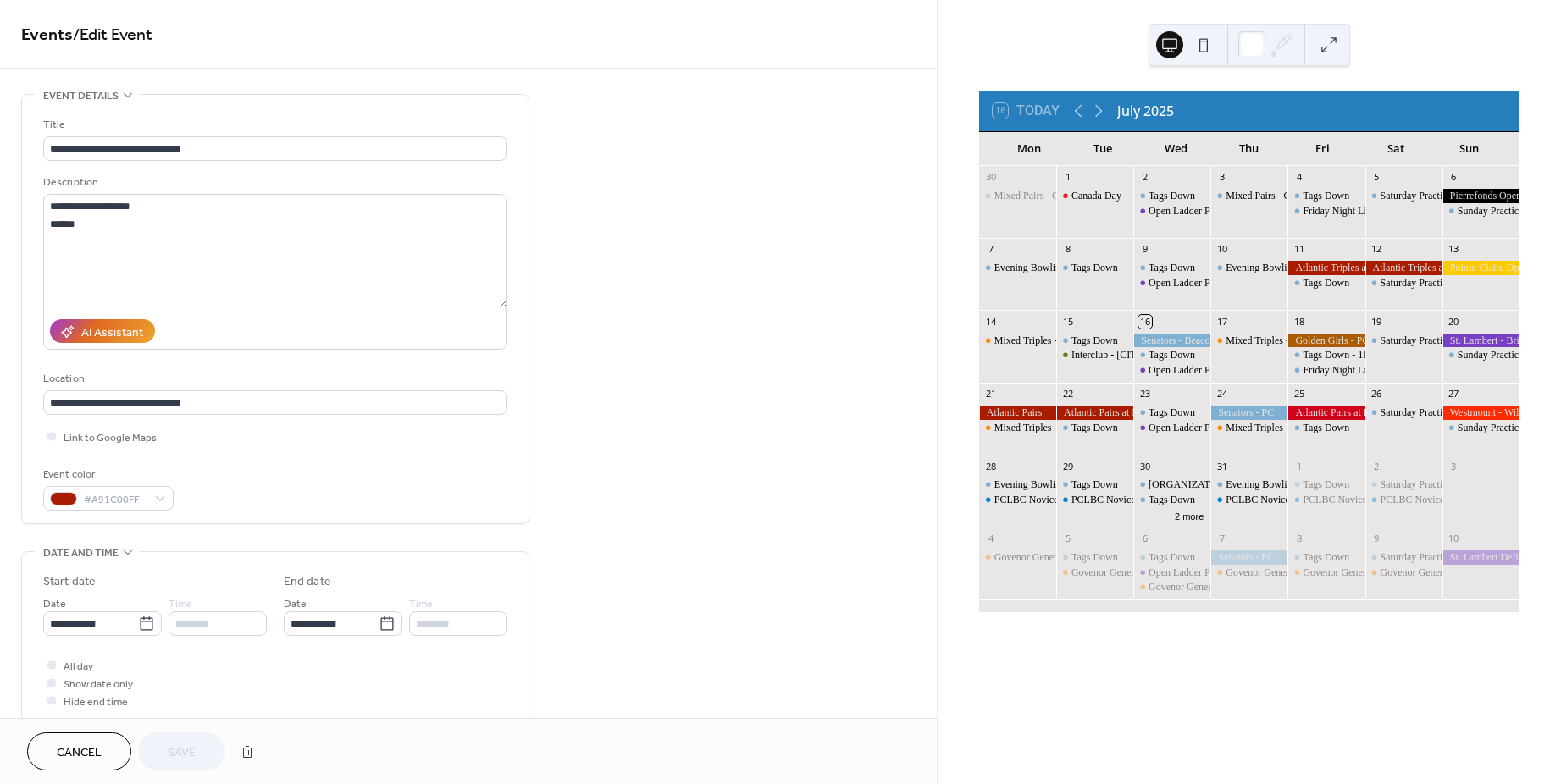 click on "Cancel" at bounding box center [79, 753] 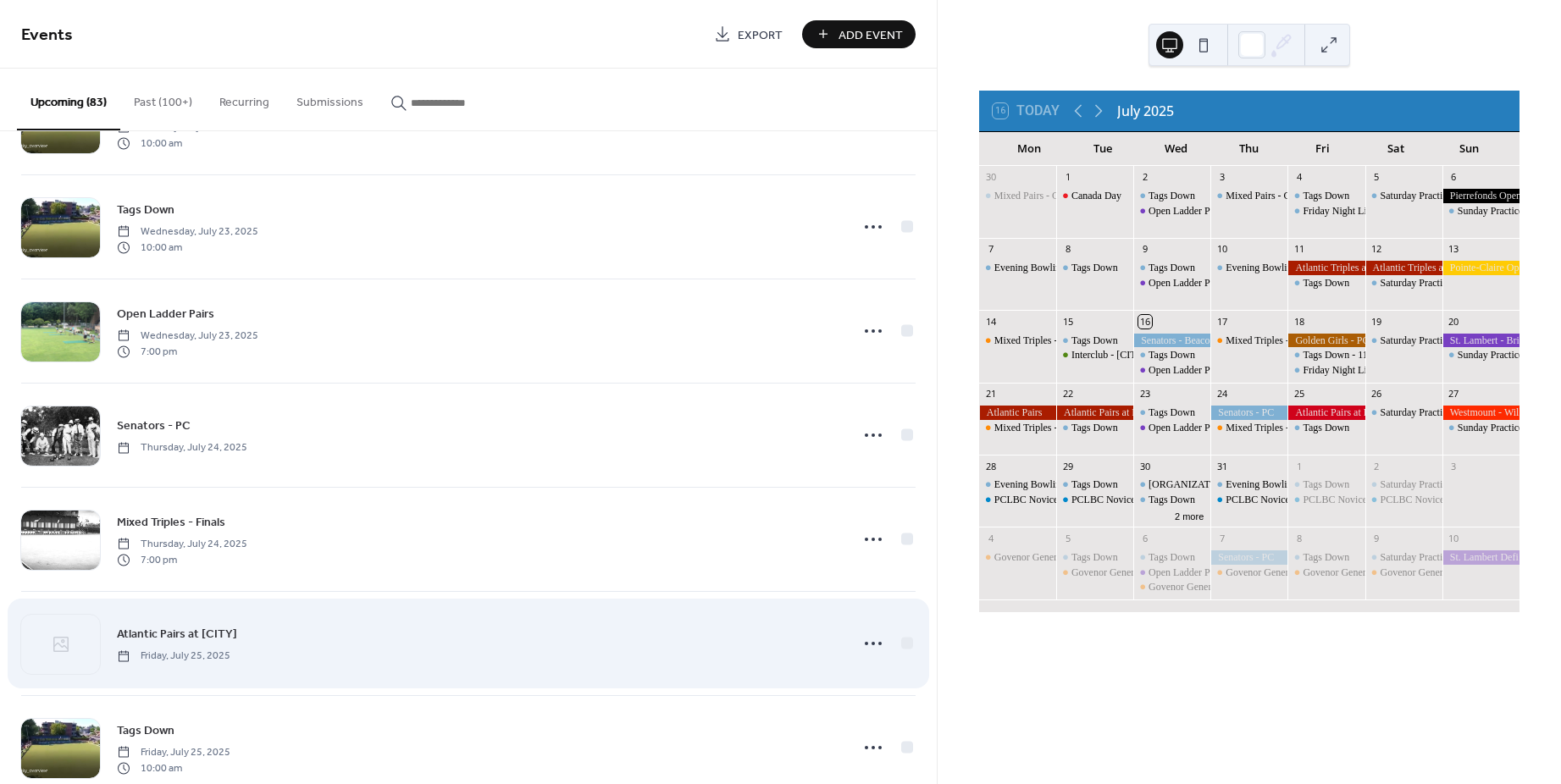 scroll, scrollTop: 1524, scrollLeft: 0, axis: vertical 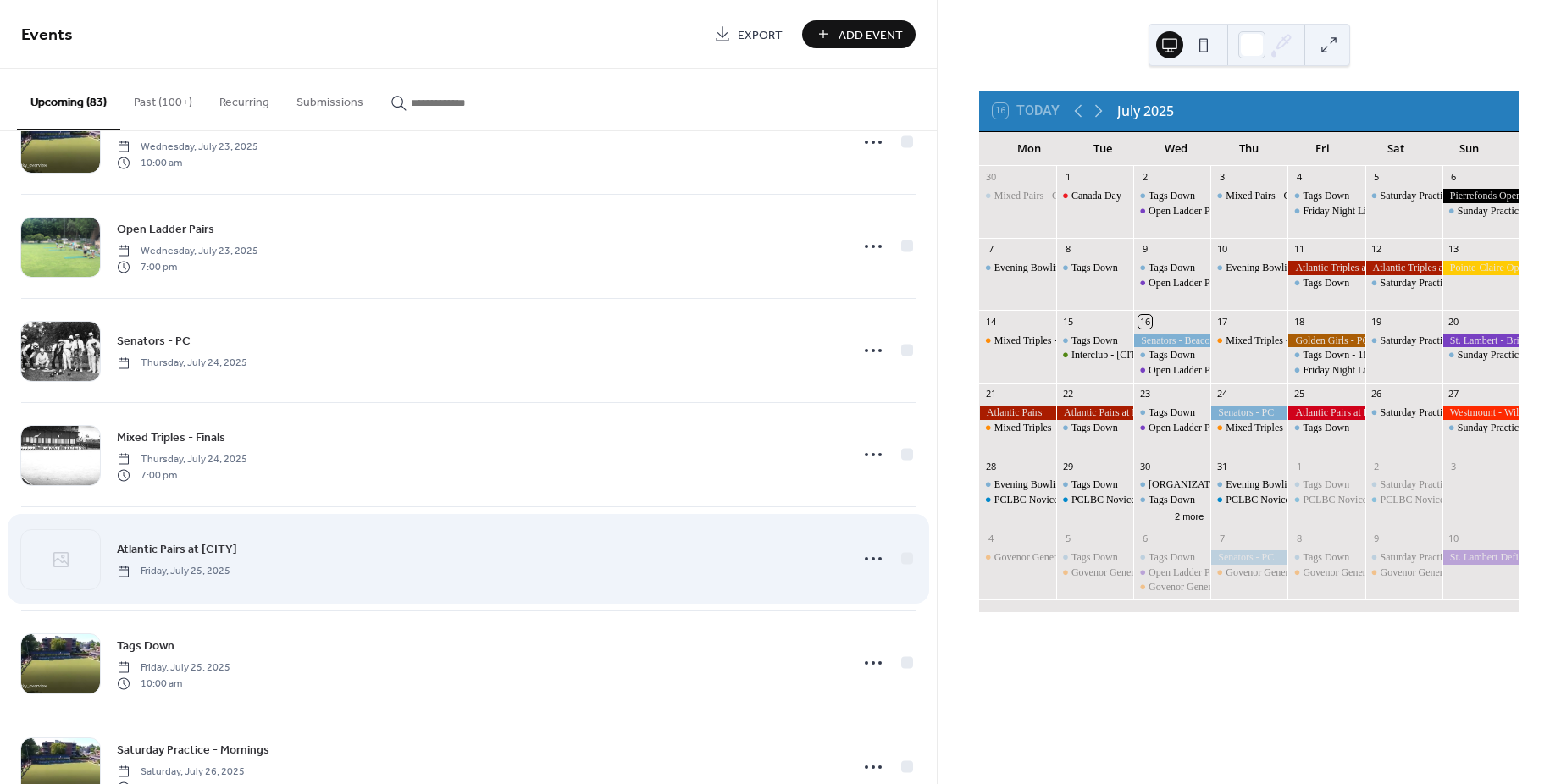 click on "Atlantic Pairs at [CITY]" at bounding box center [177, 549] 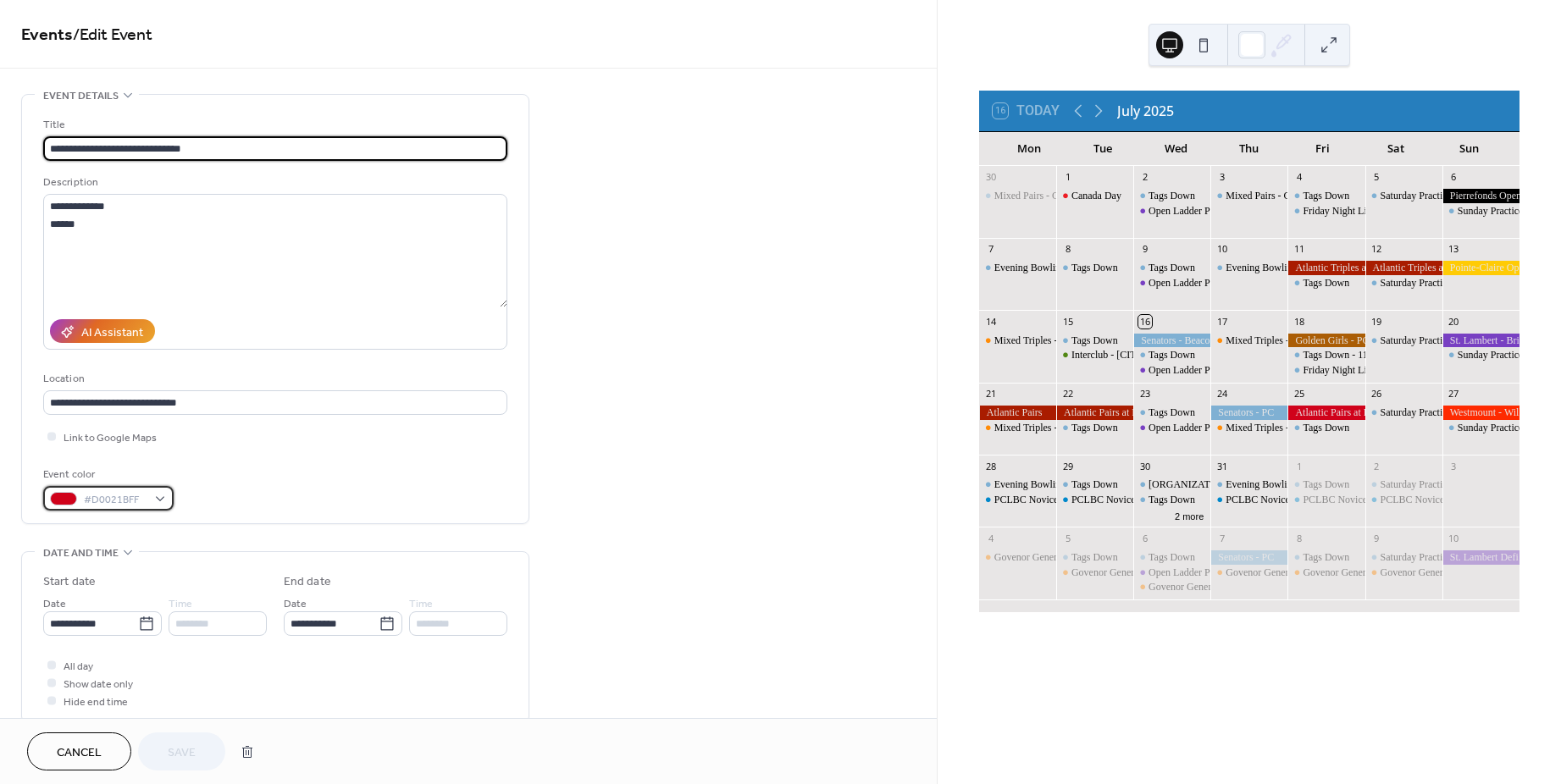 click on "#D0021BFF" at bounding box center [108, 498] 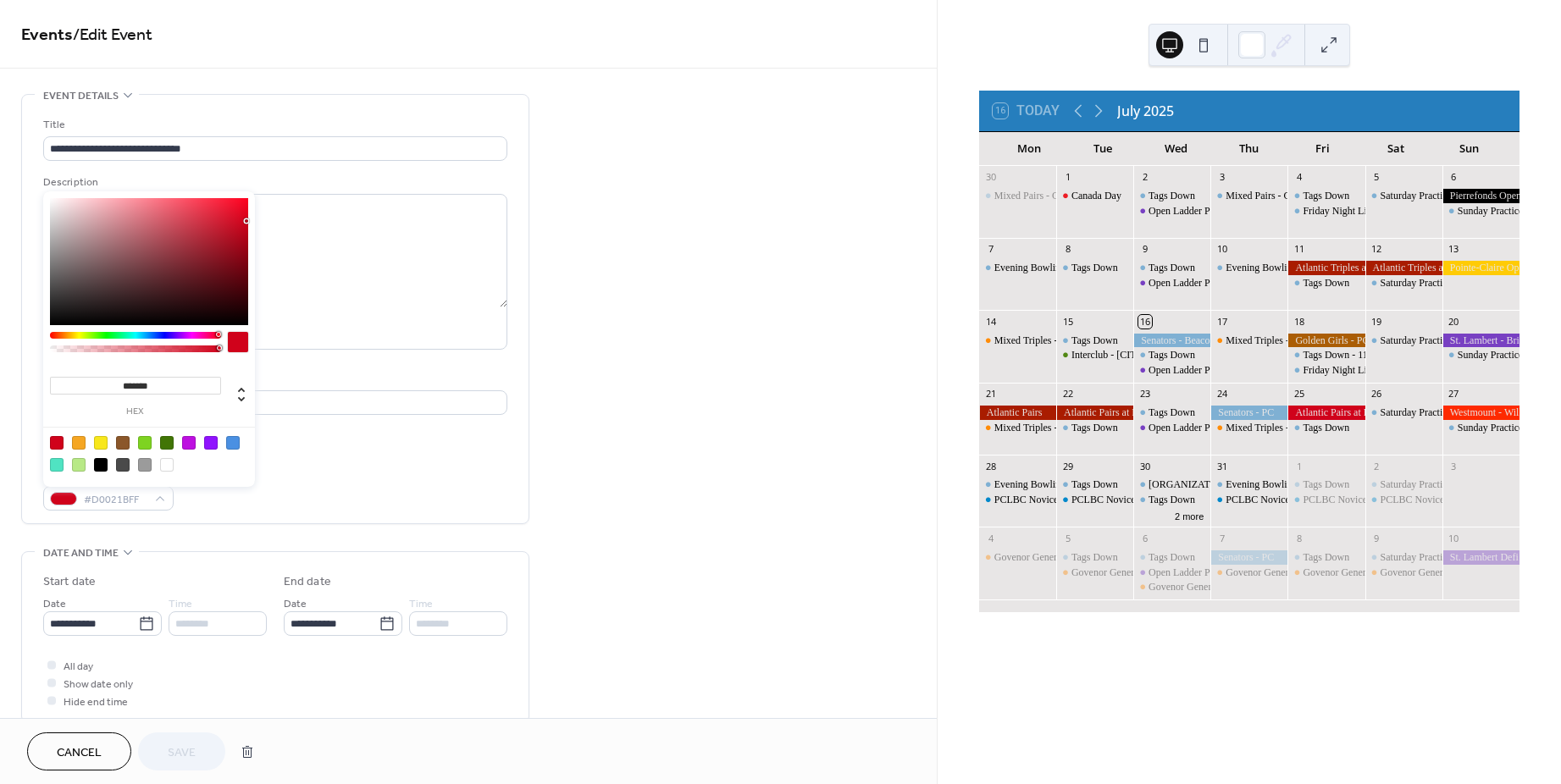 click on "*******" at bounding box center (136, 385) 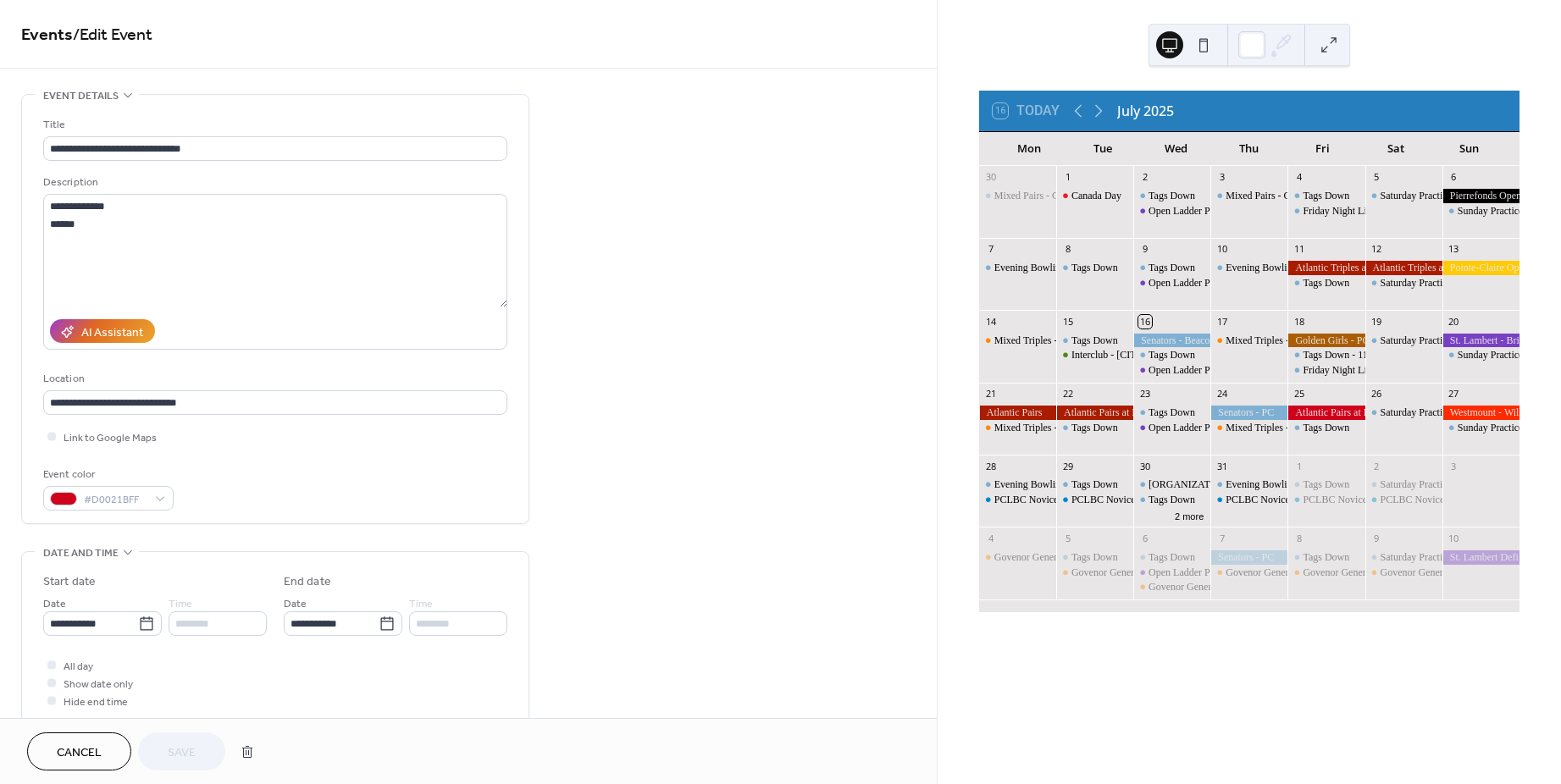 click on "**********" at bounding box center (468, 739) 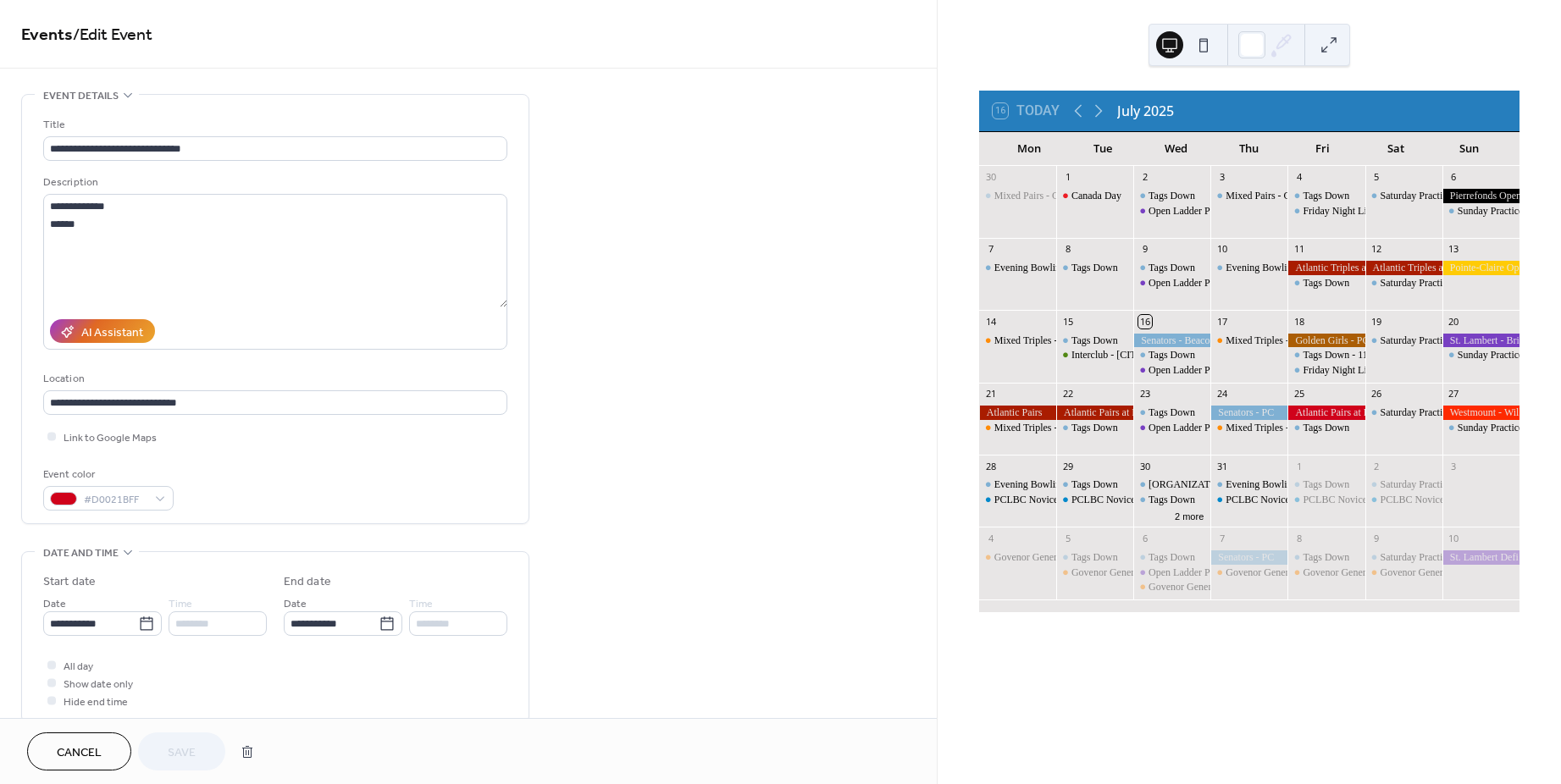 click on "**********" at bounding box center [468, 739] 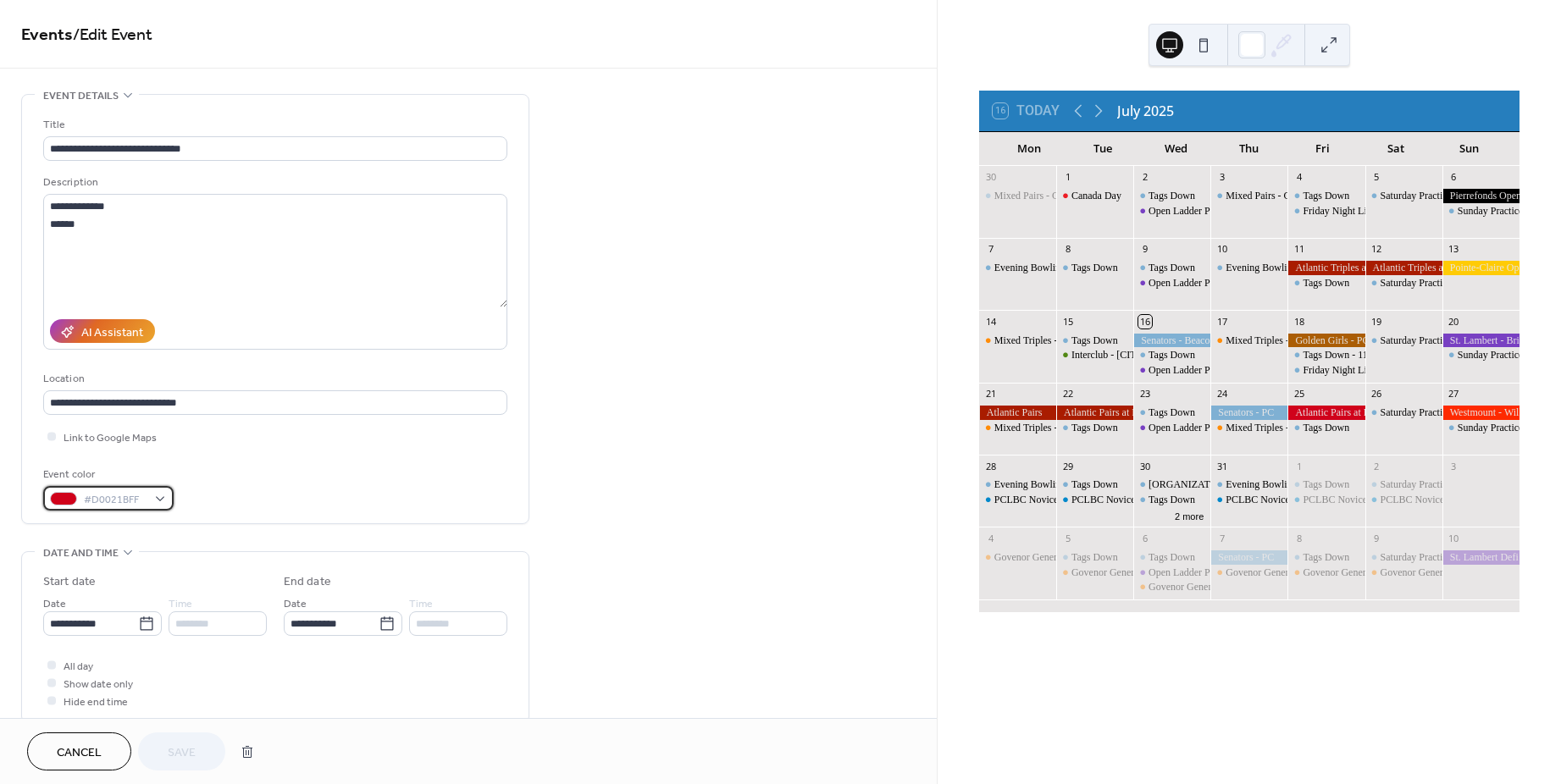 click on "#D0021BFF" at bounding box center (108, 498) 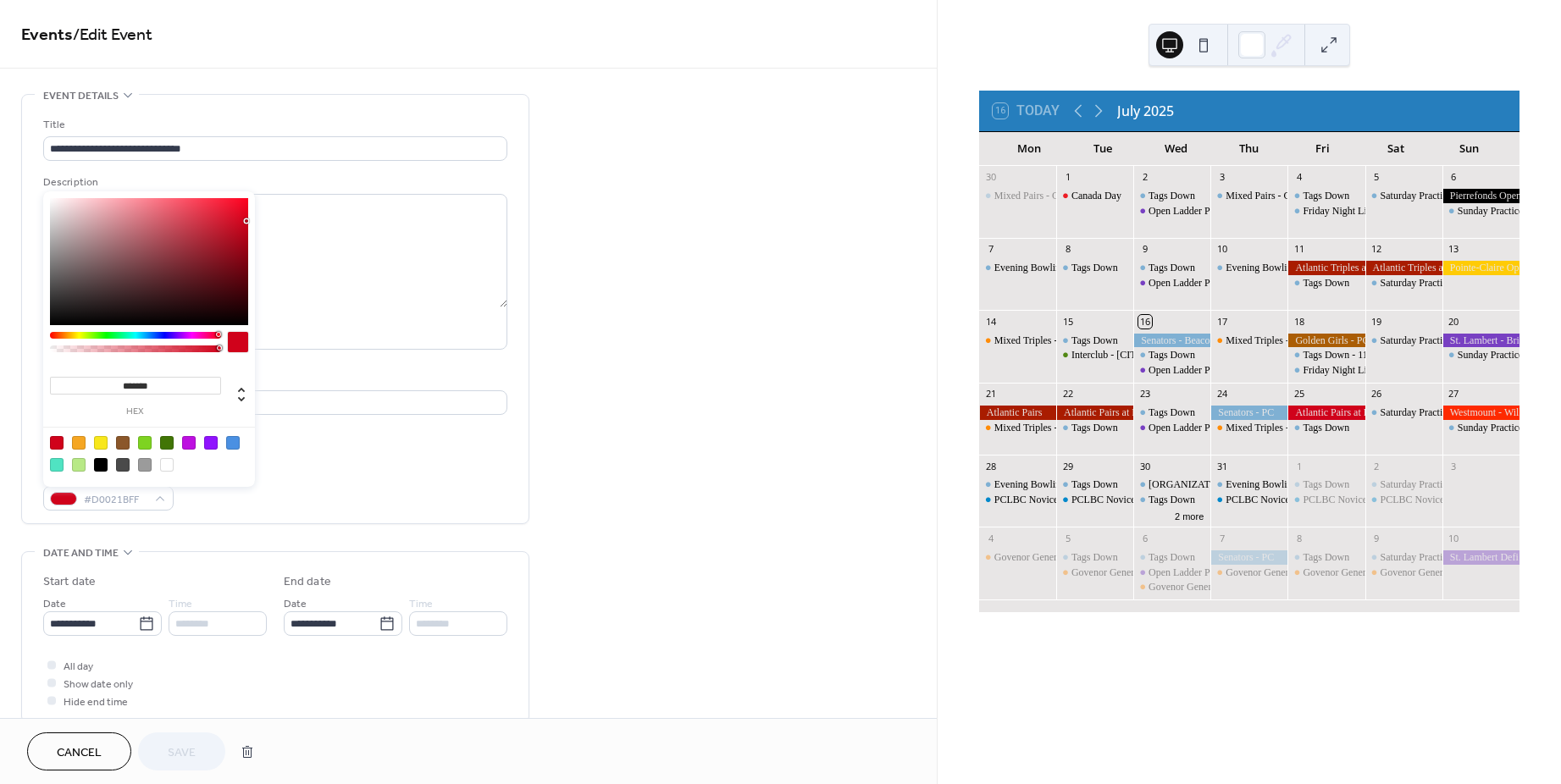 click on "*******" at bounding box center [136, 385] 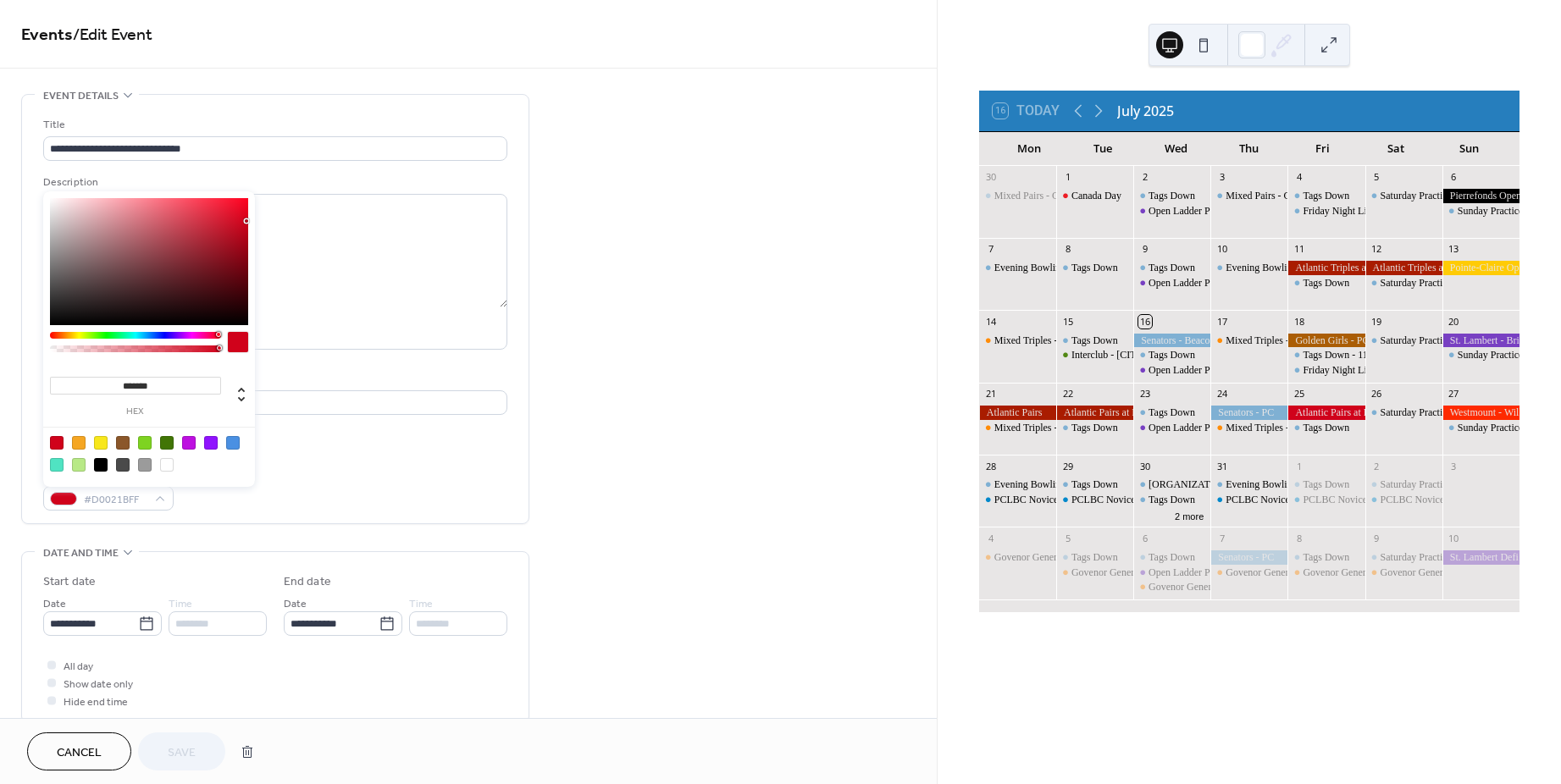 drag, startPoint x: 174, startPoint y: 387, endPoint x: 102, endPoint y: 384, distance: 72.06247 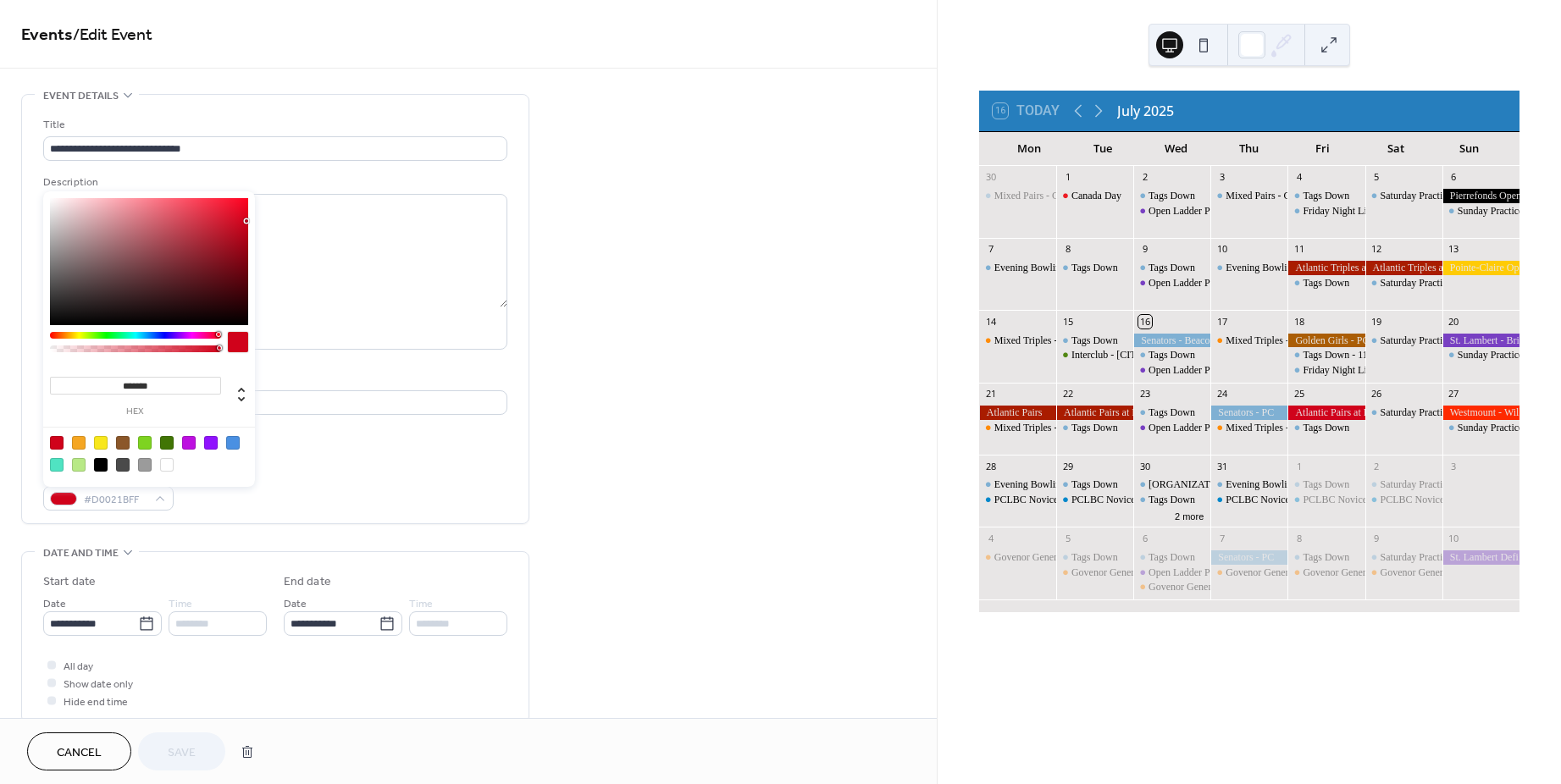paste 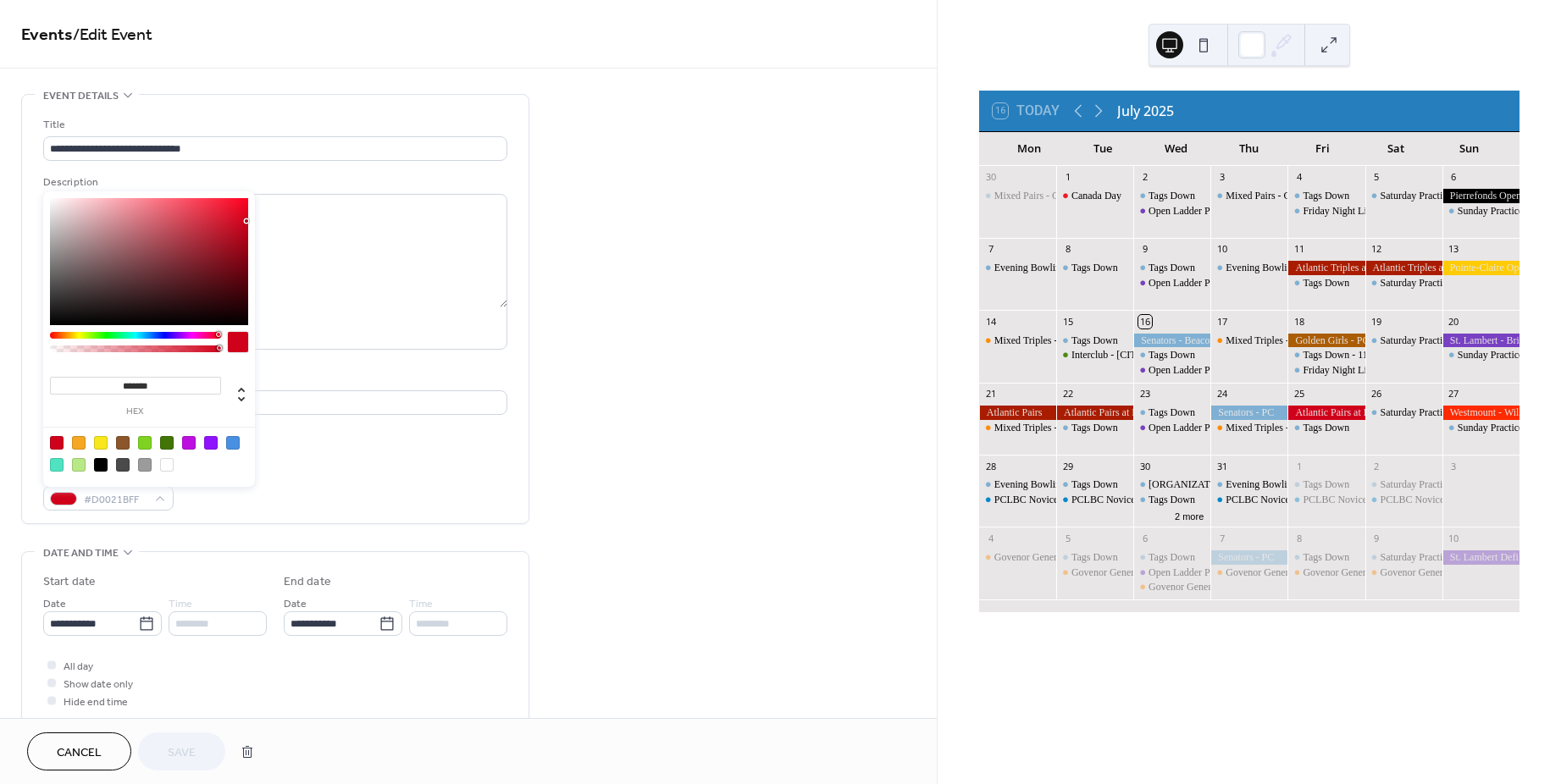 type on "*******" 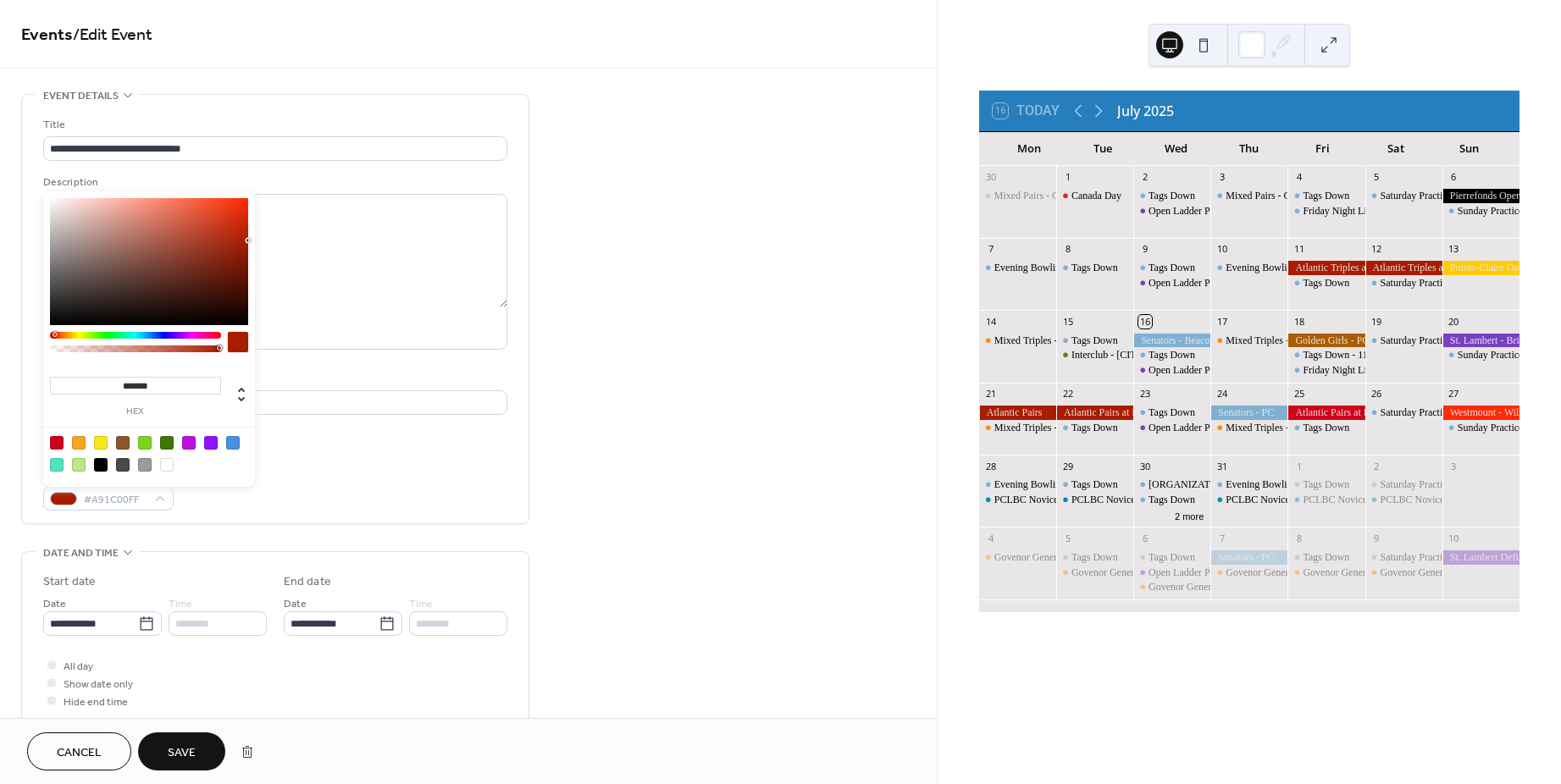 click on "**********" at bounding box center (468, 739) 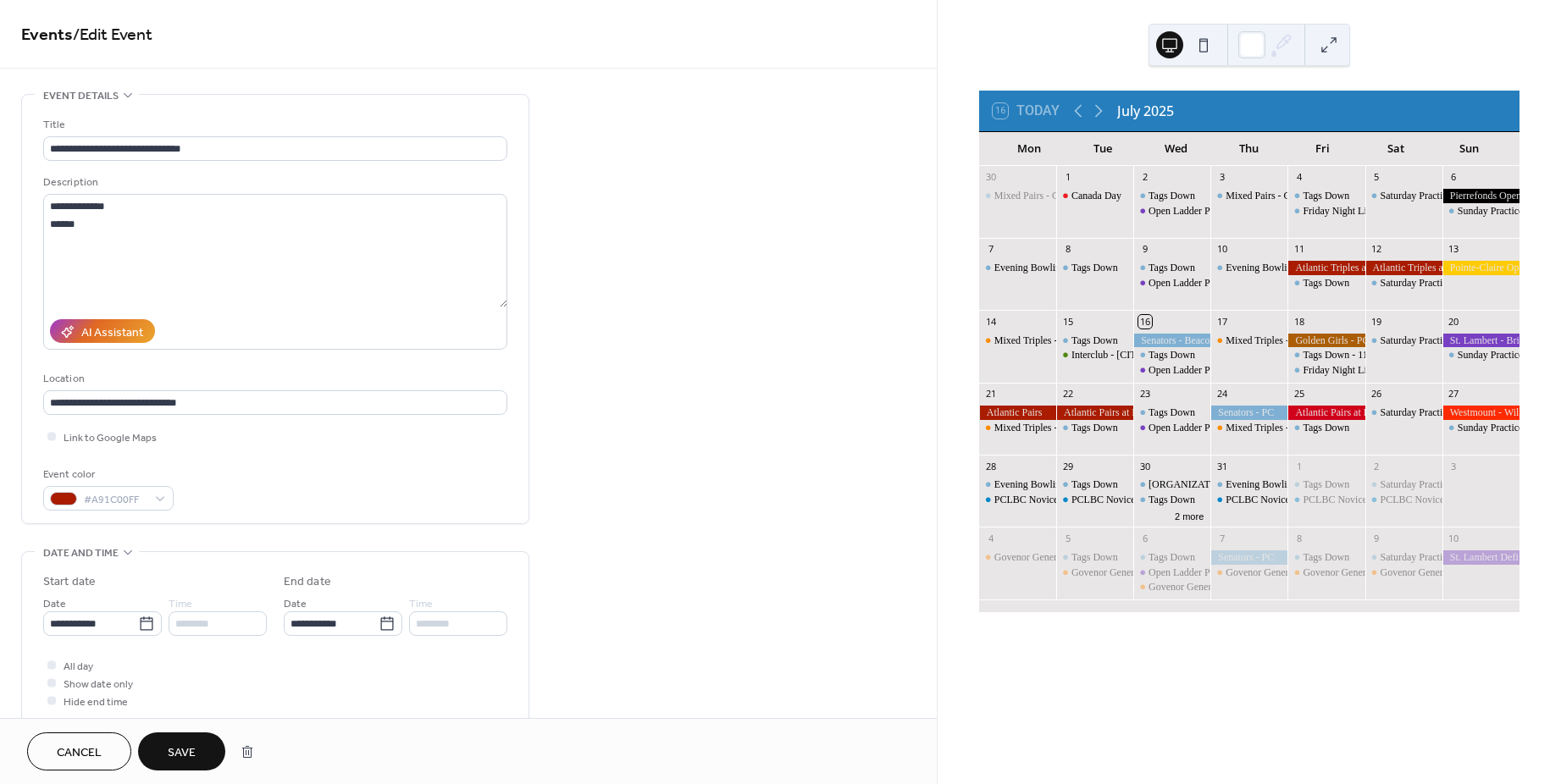 click on "Save" at bounding box center [181, 751] 